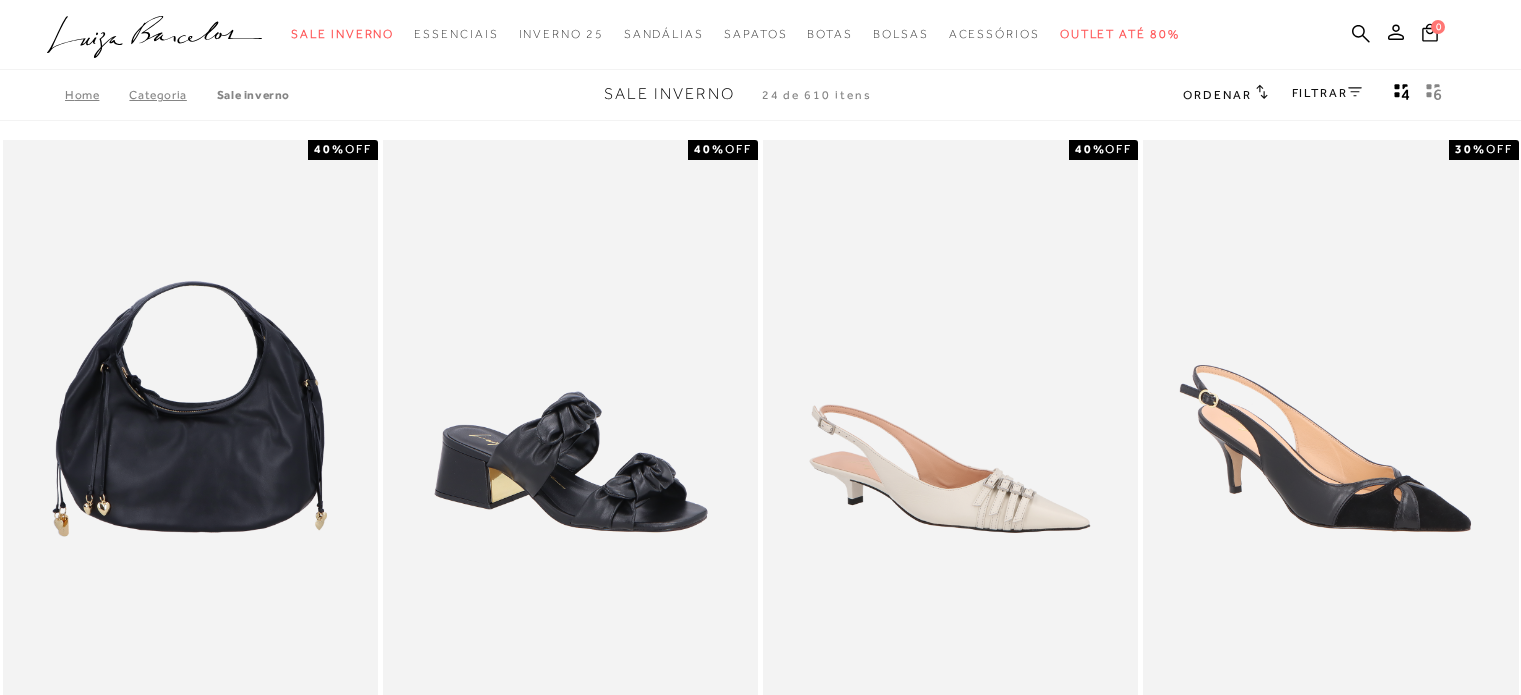 scroll, scrollTop: 0, scrollLeft: 0, axis: both 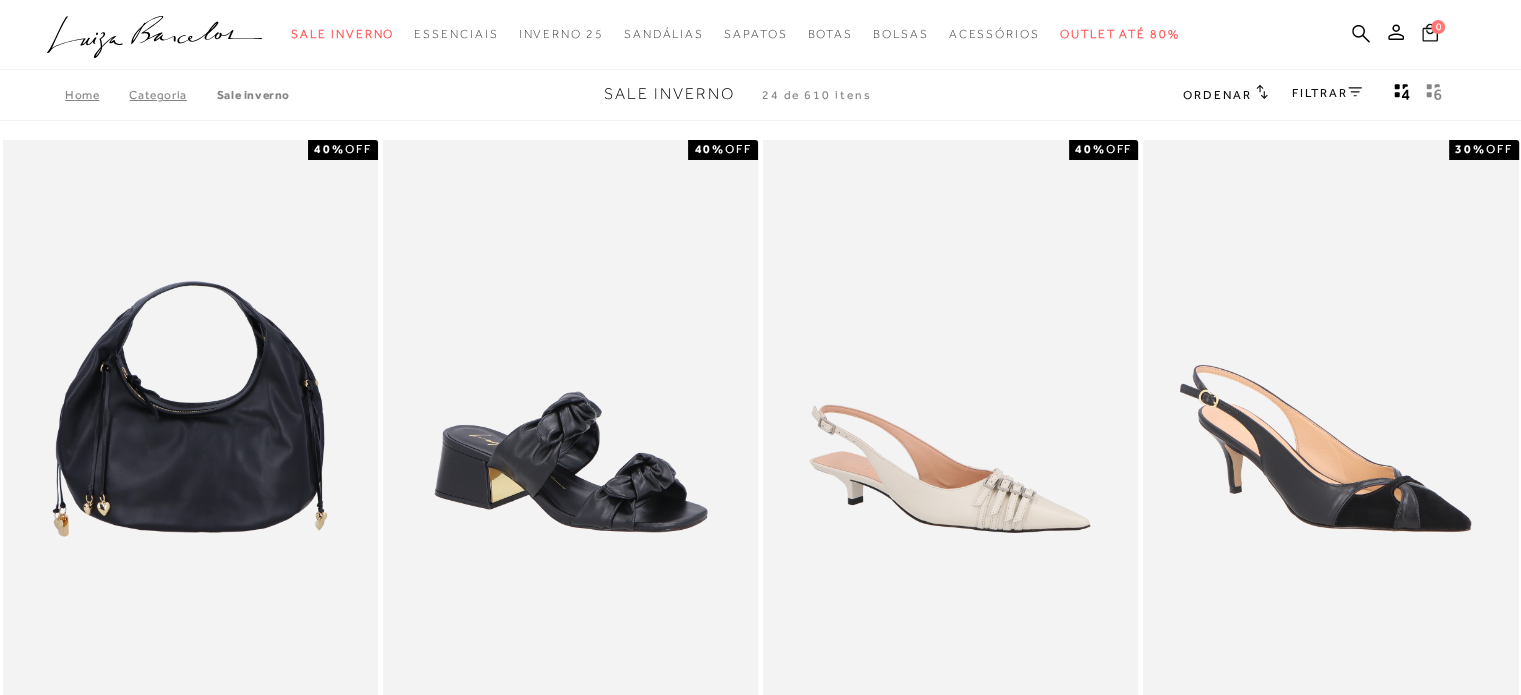 click 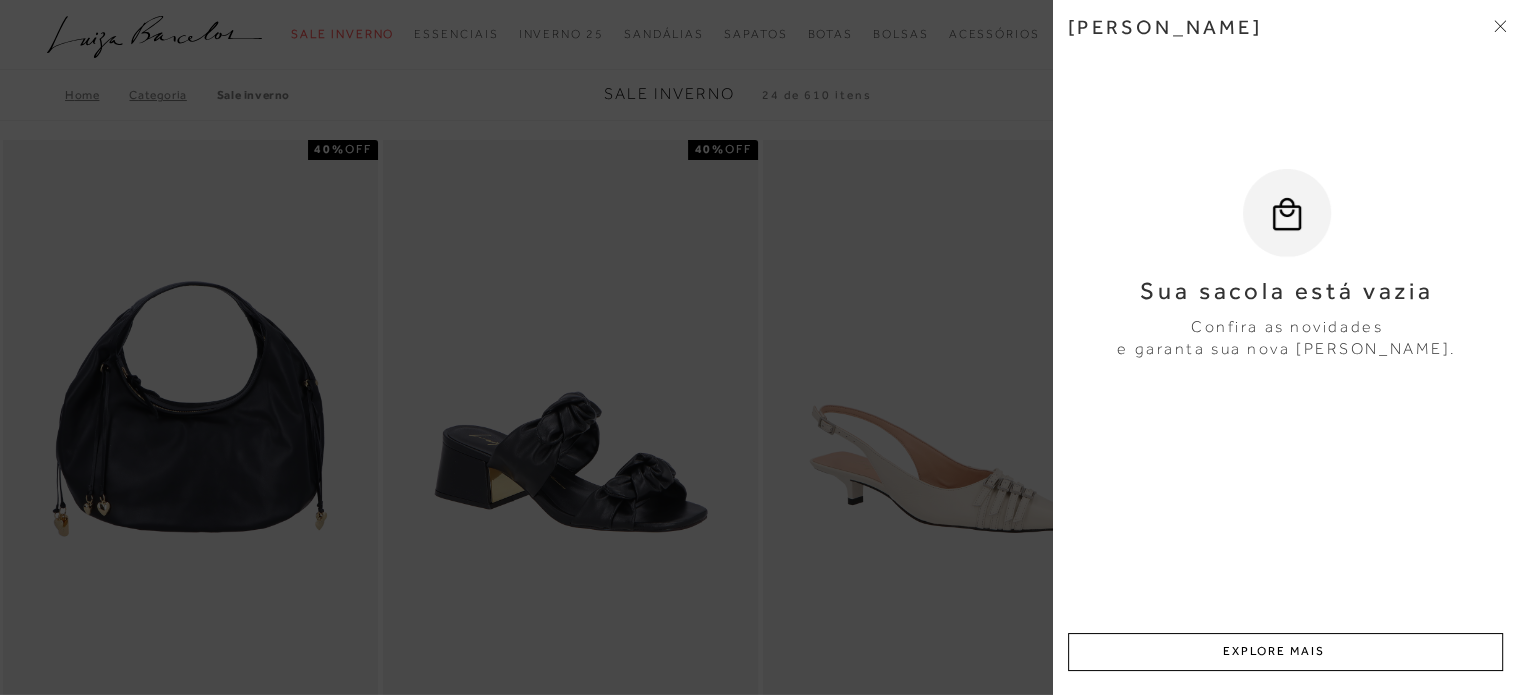 click 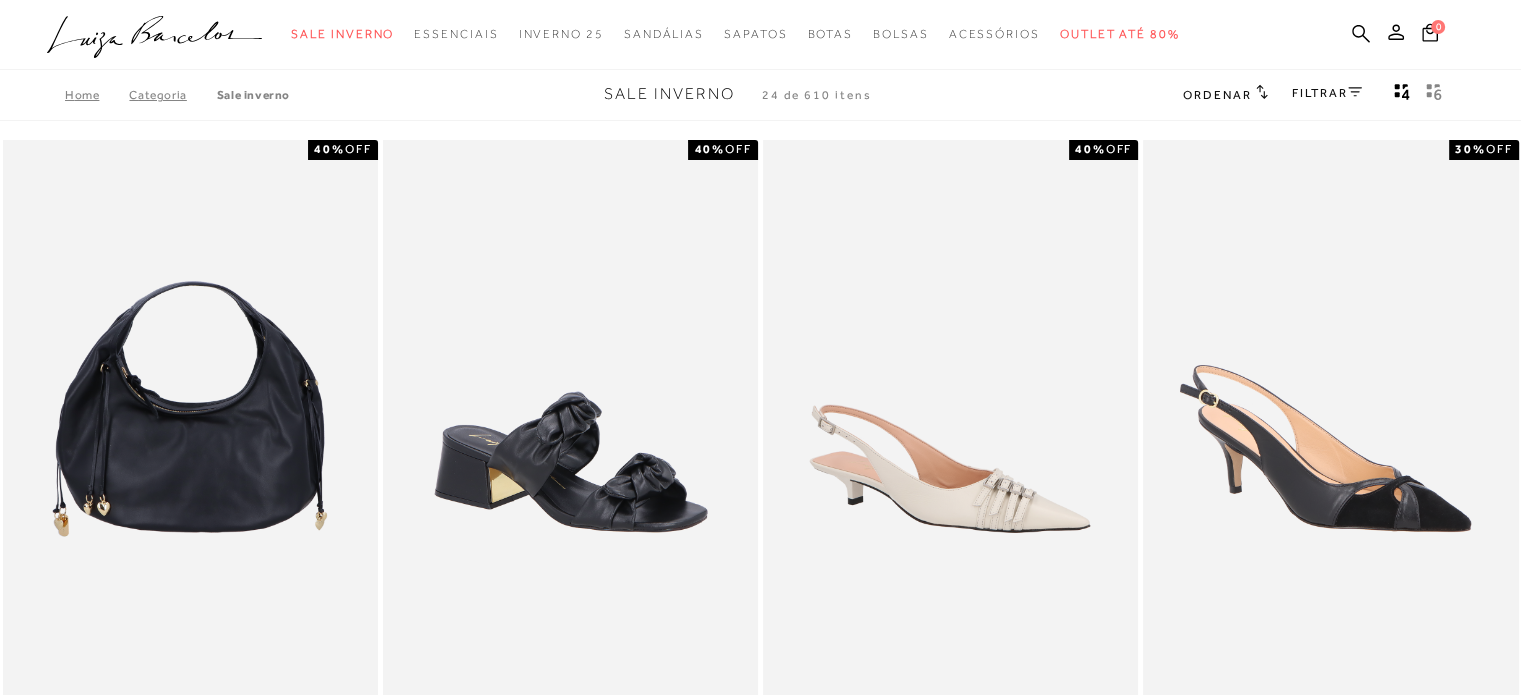 click 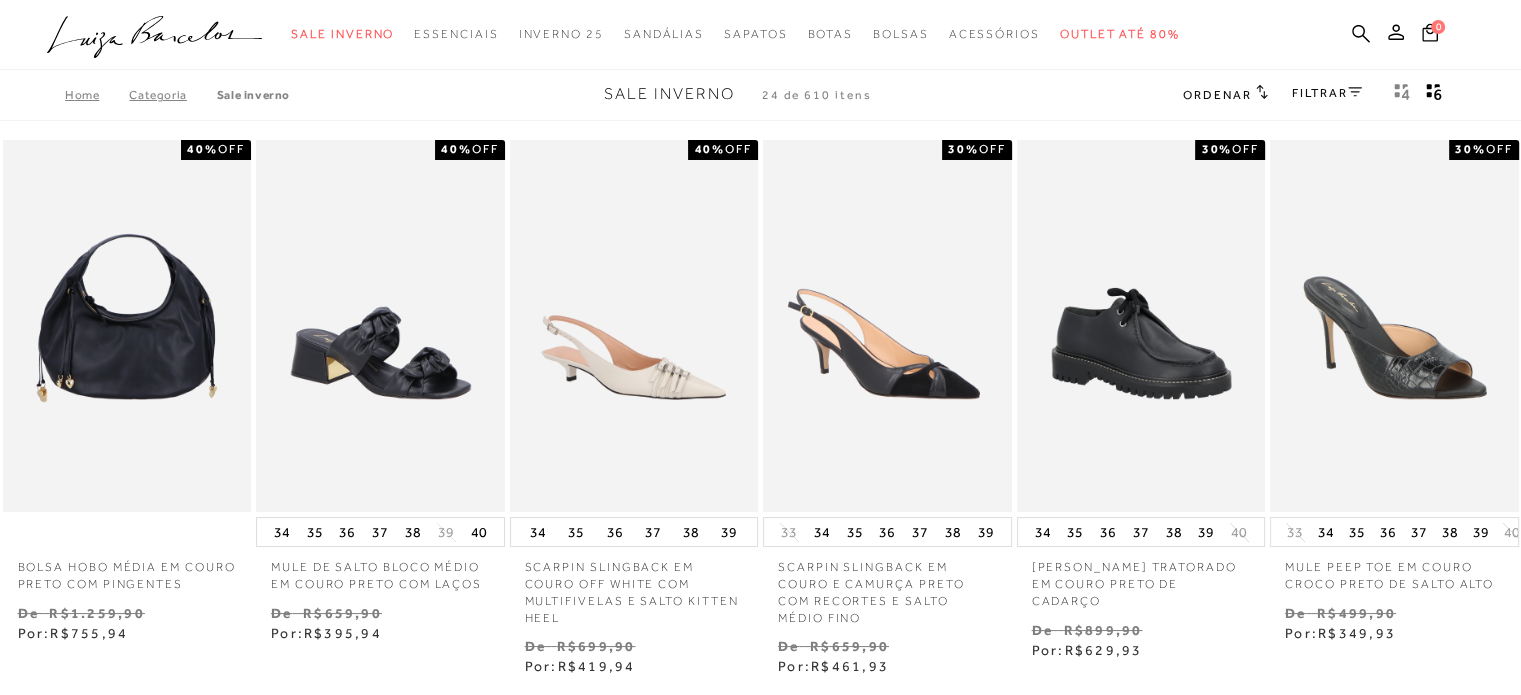 click 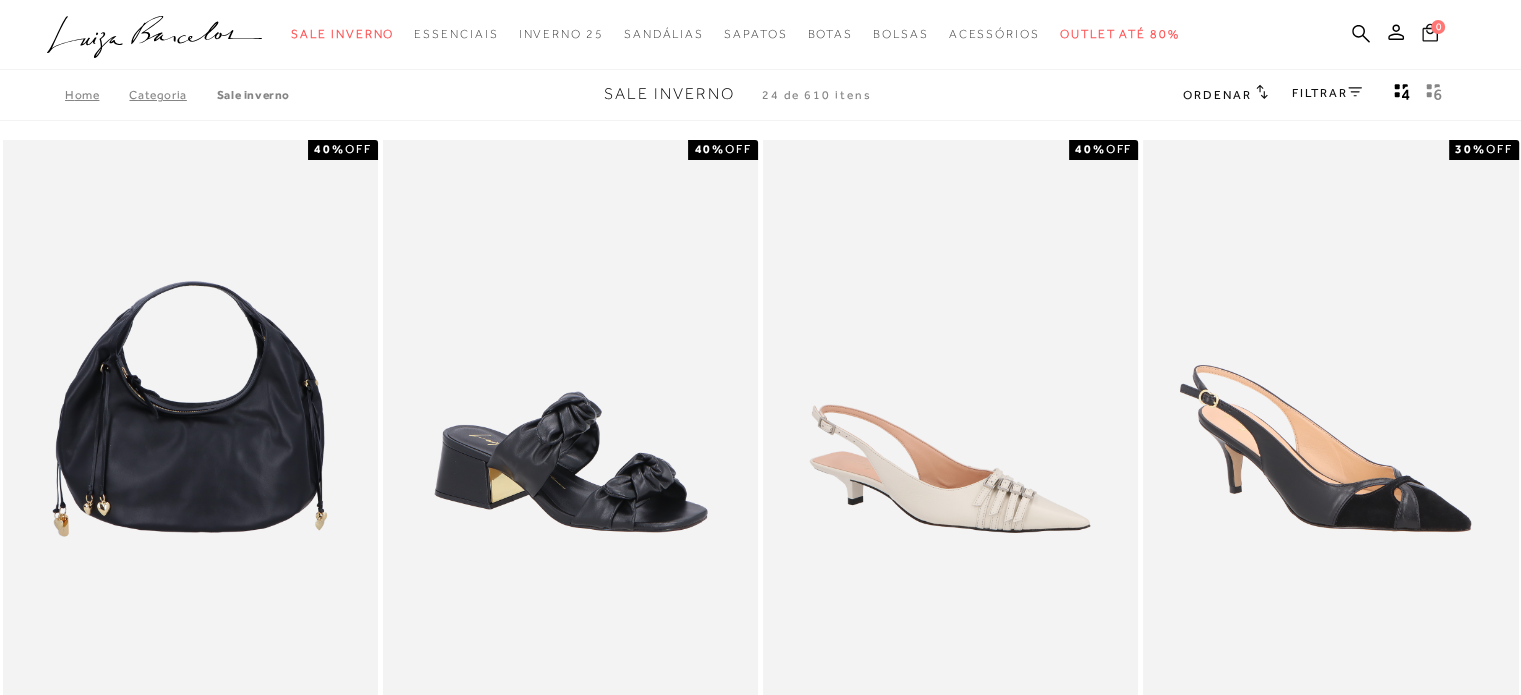 click 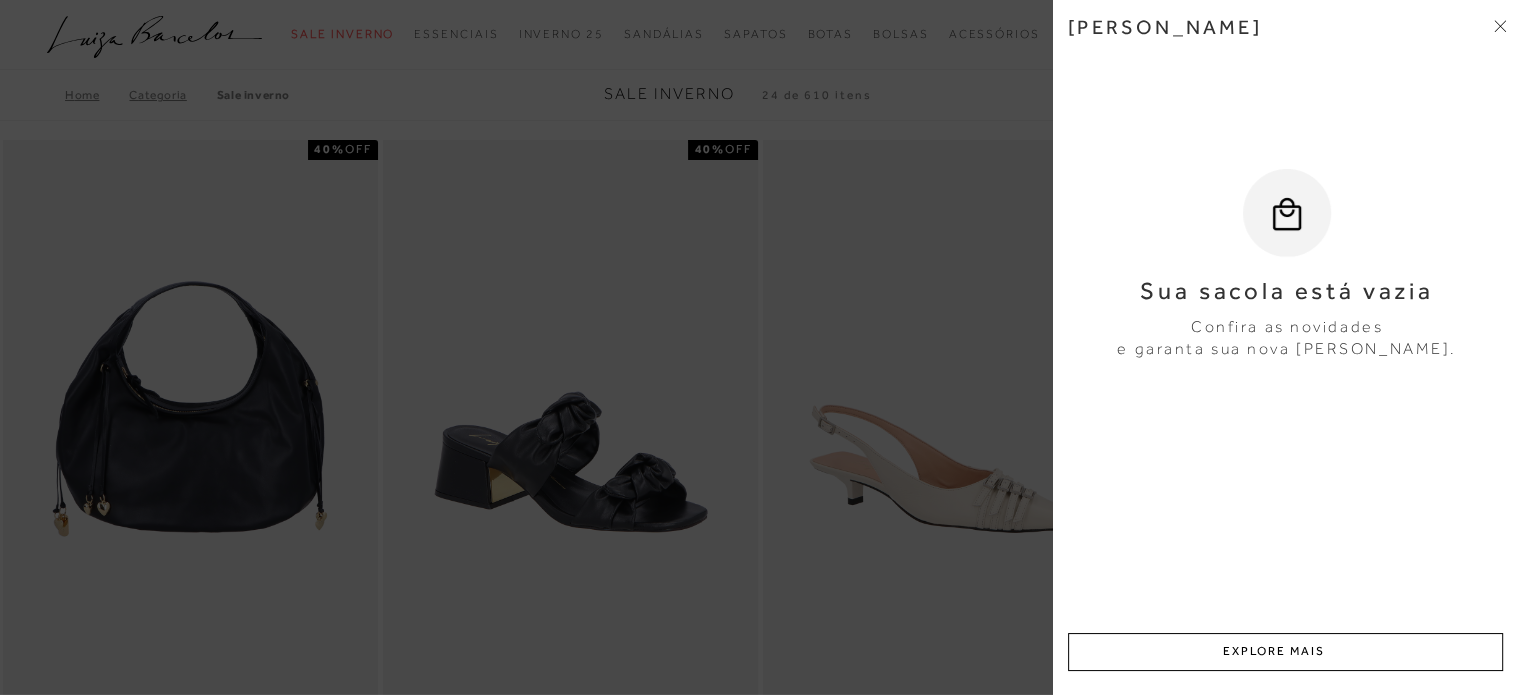 click 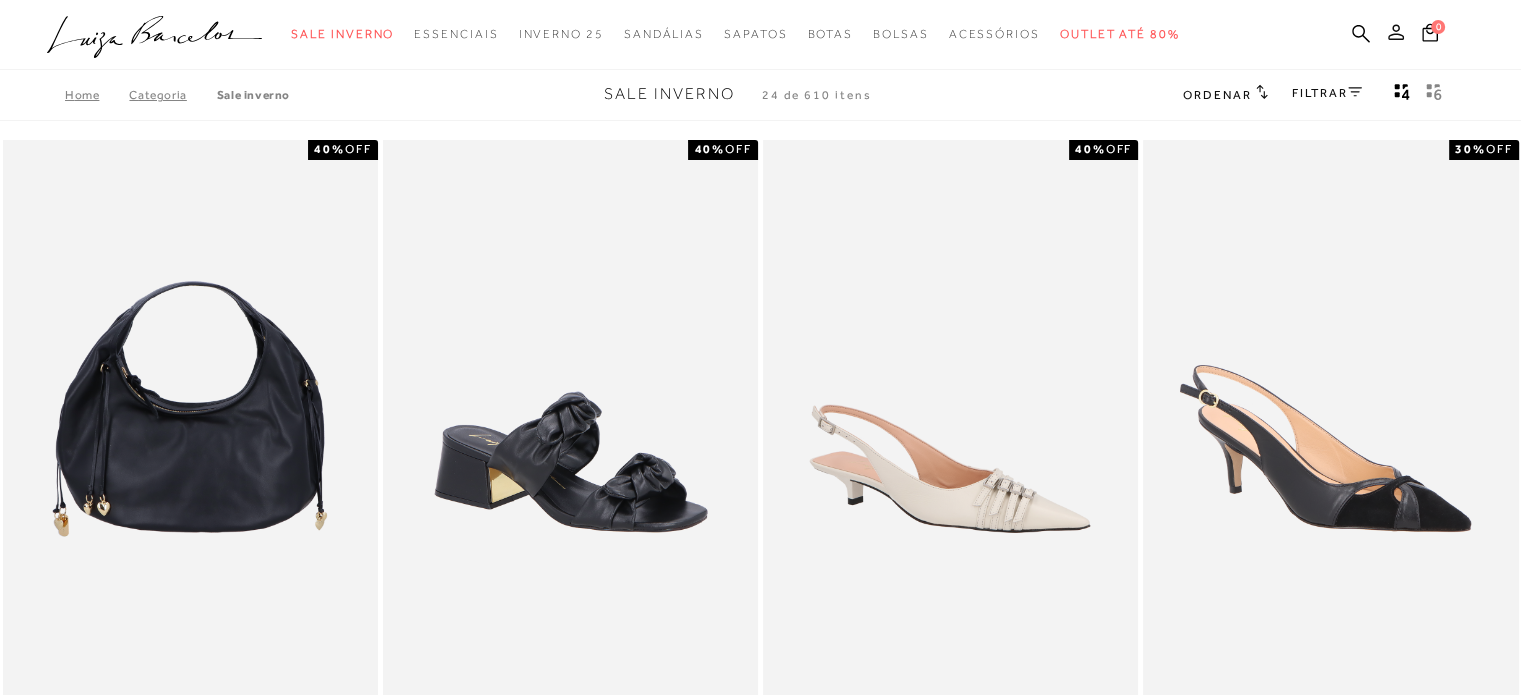 click 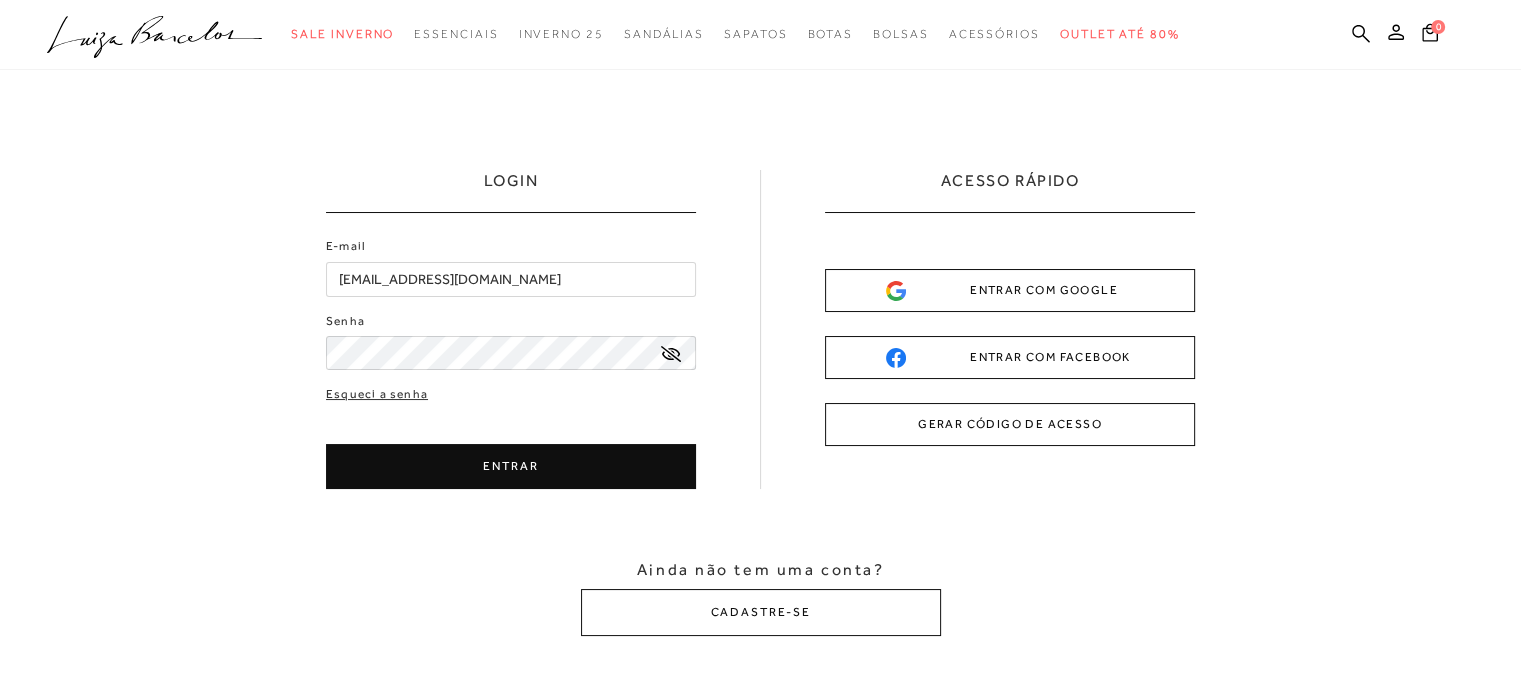click on "ENTRAR COM GOOGLE" at bounding box center (1010, 290) 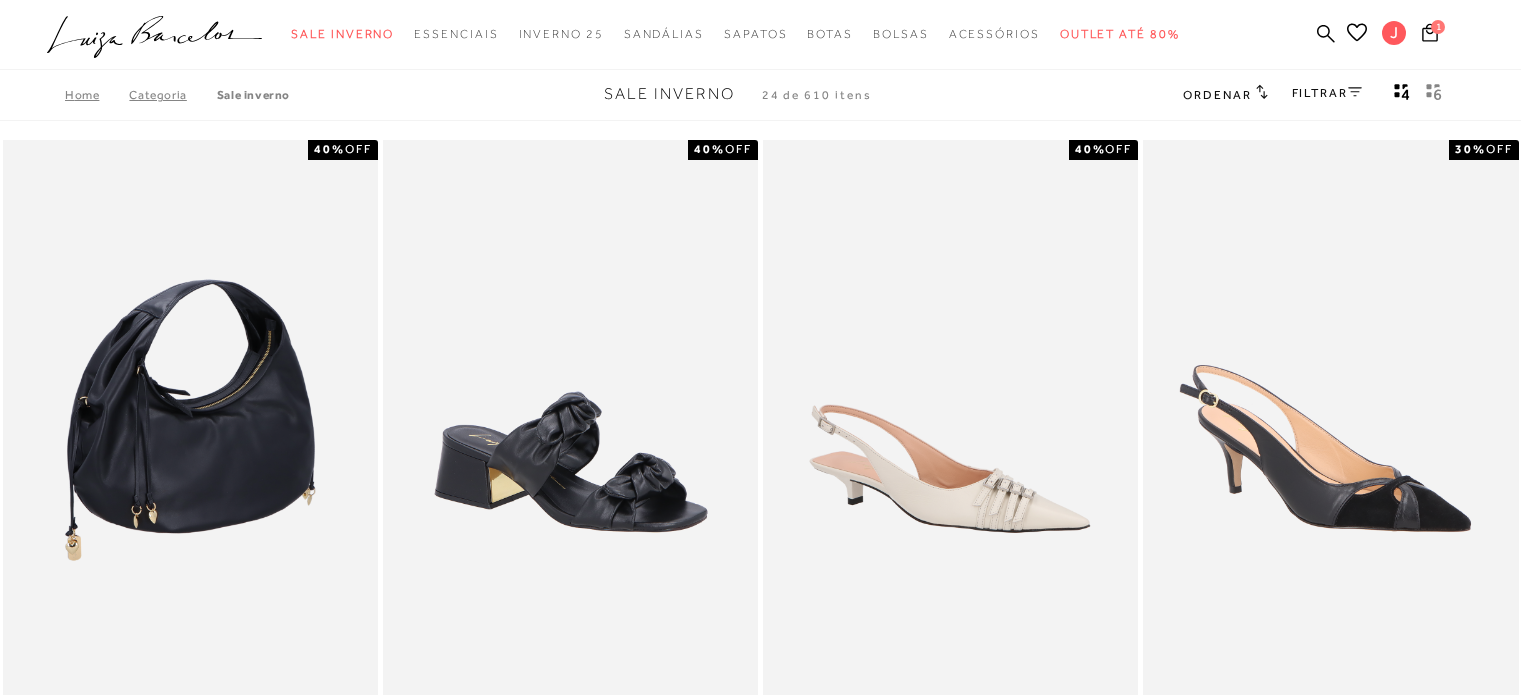 scroll, scrollTop: 0, scrollLeft: 0, axis: both 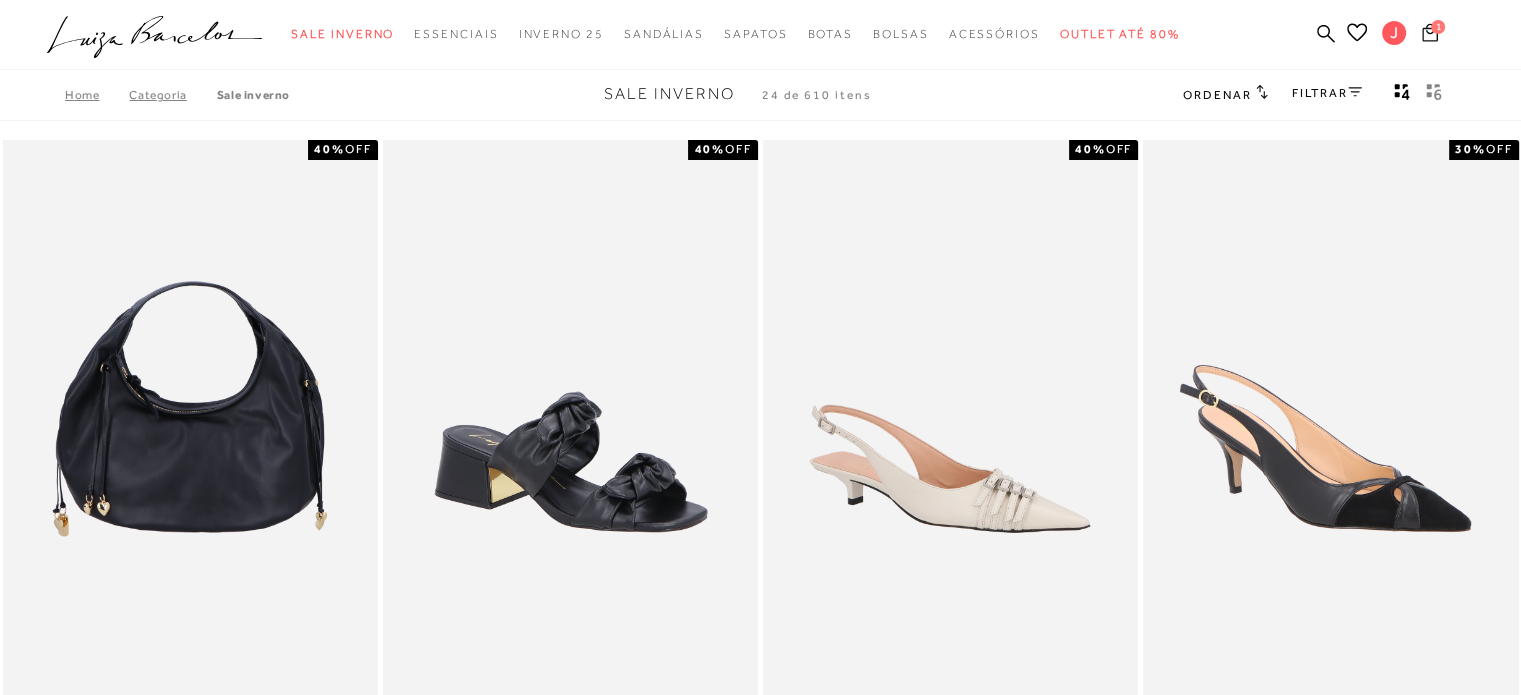 click 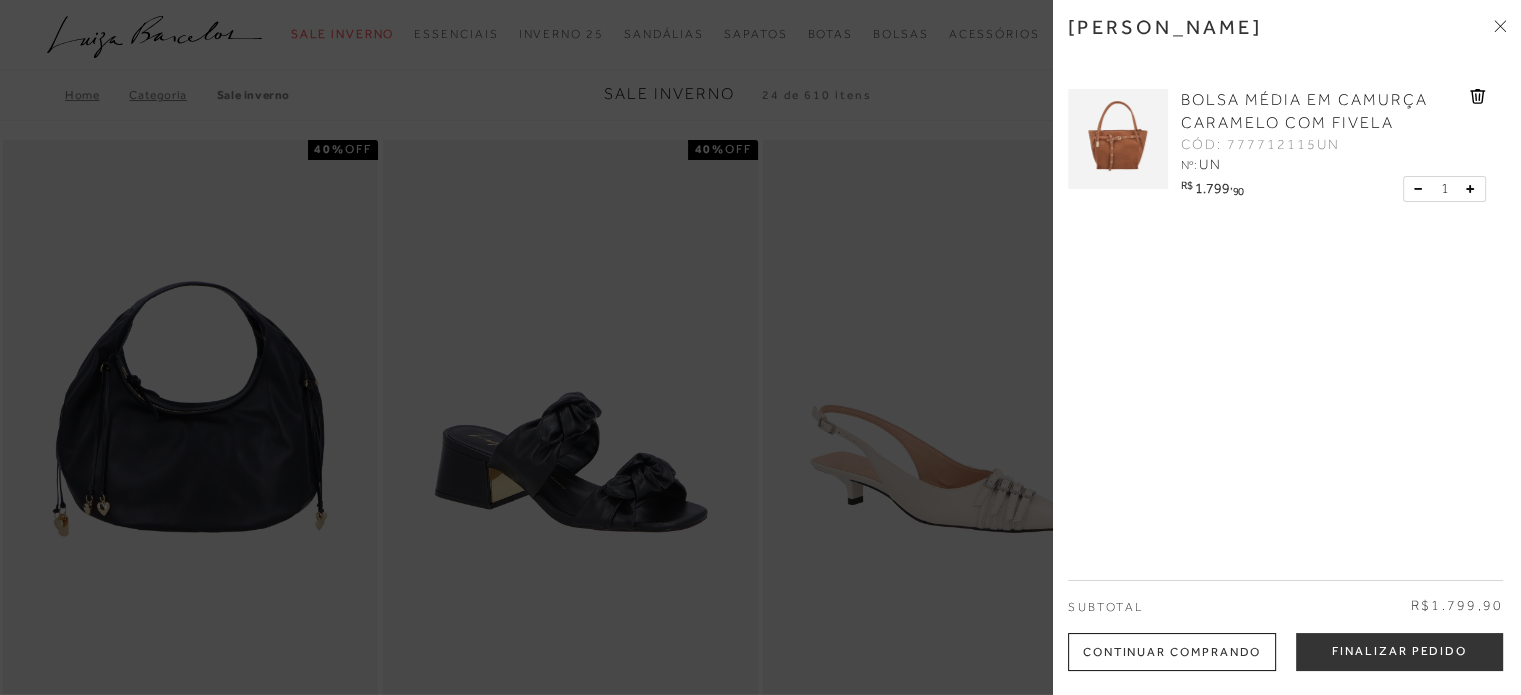 click 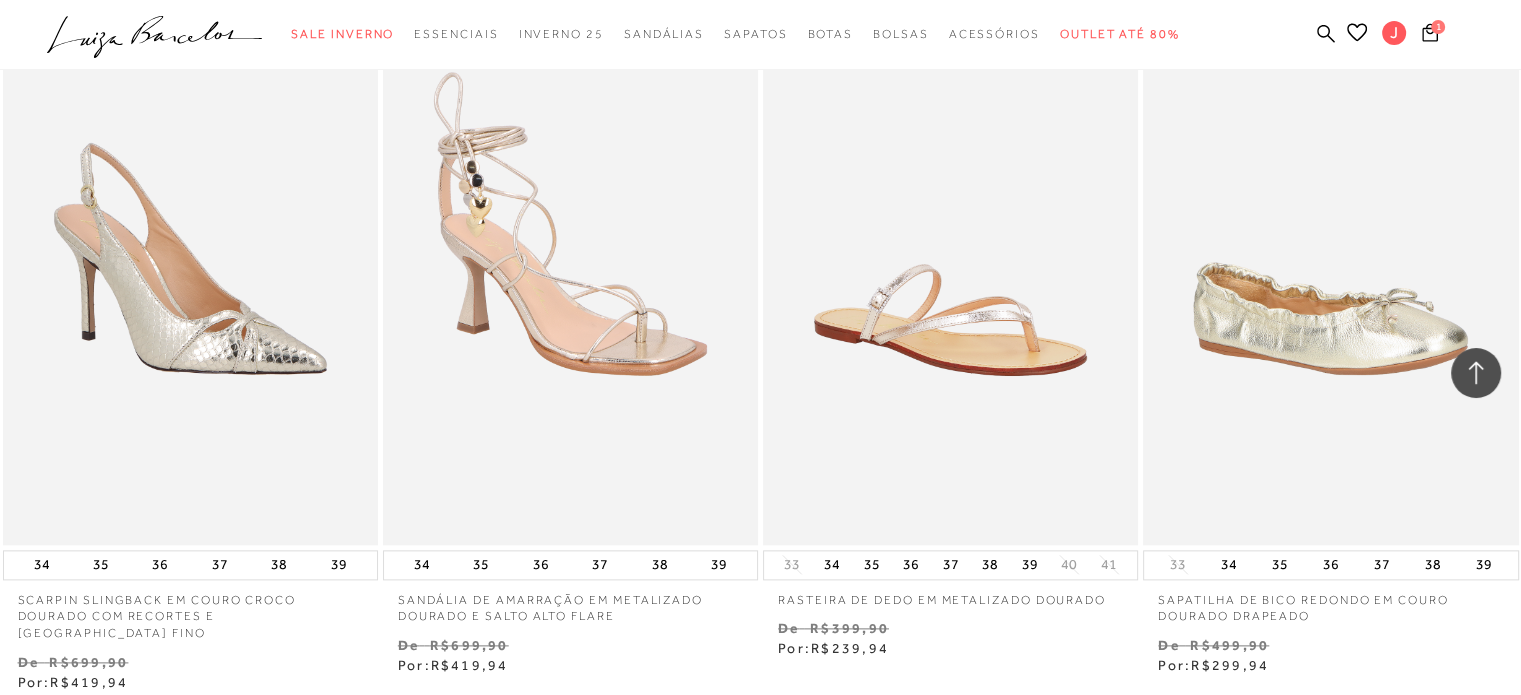scroll, scrollTop: 1700, scrollLeft: 0, axis: vertical 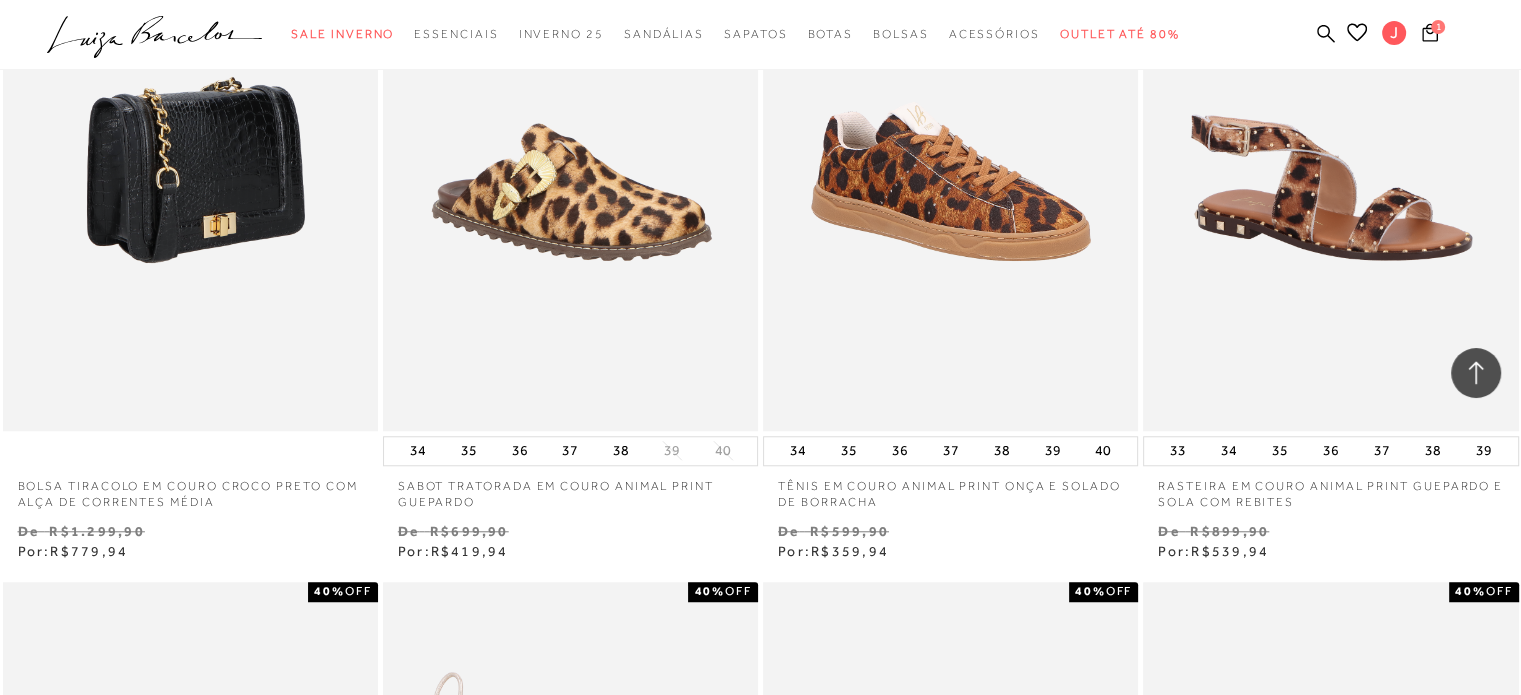 click at bounding box center (191, 149) 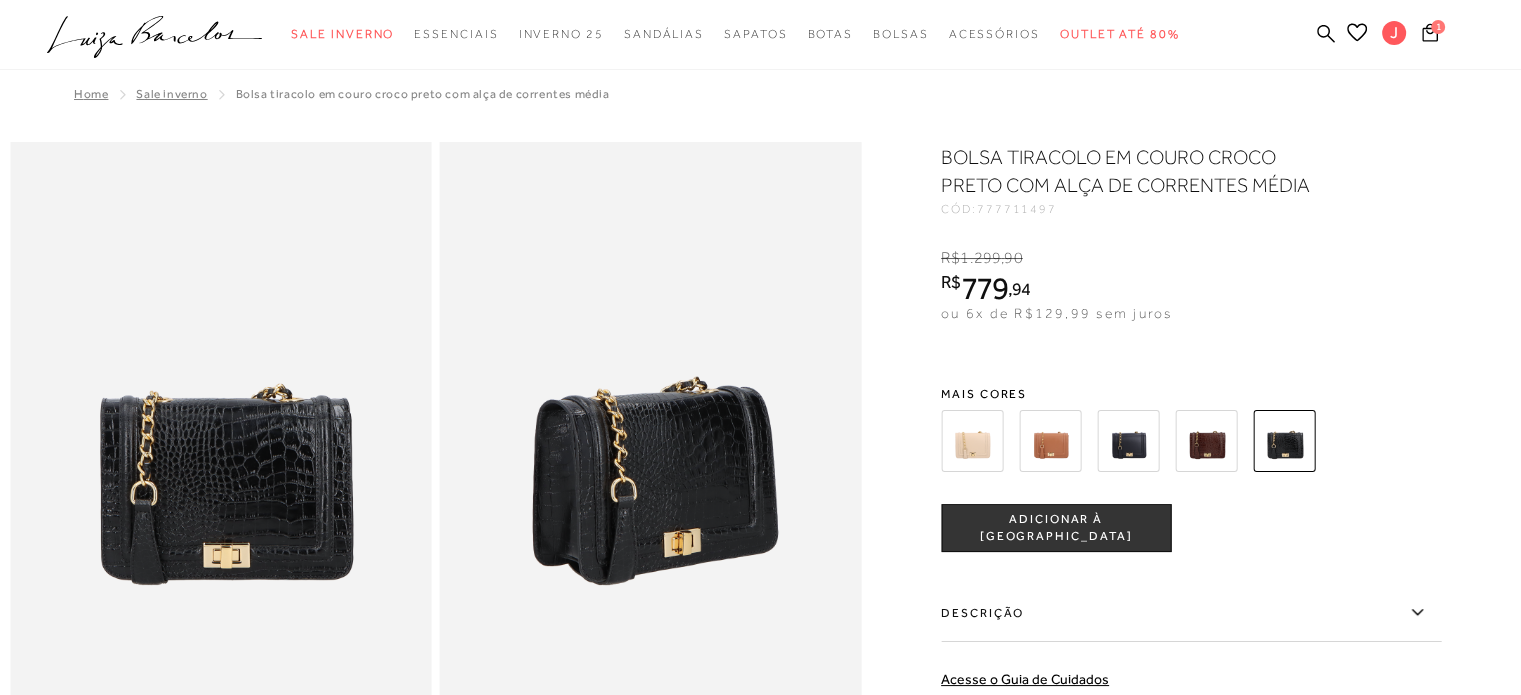 scroll, scrollTop: 0, scrollLeft: 0, axis: both 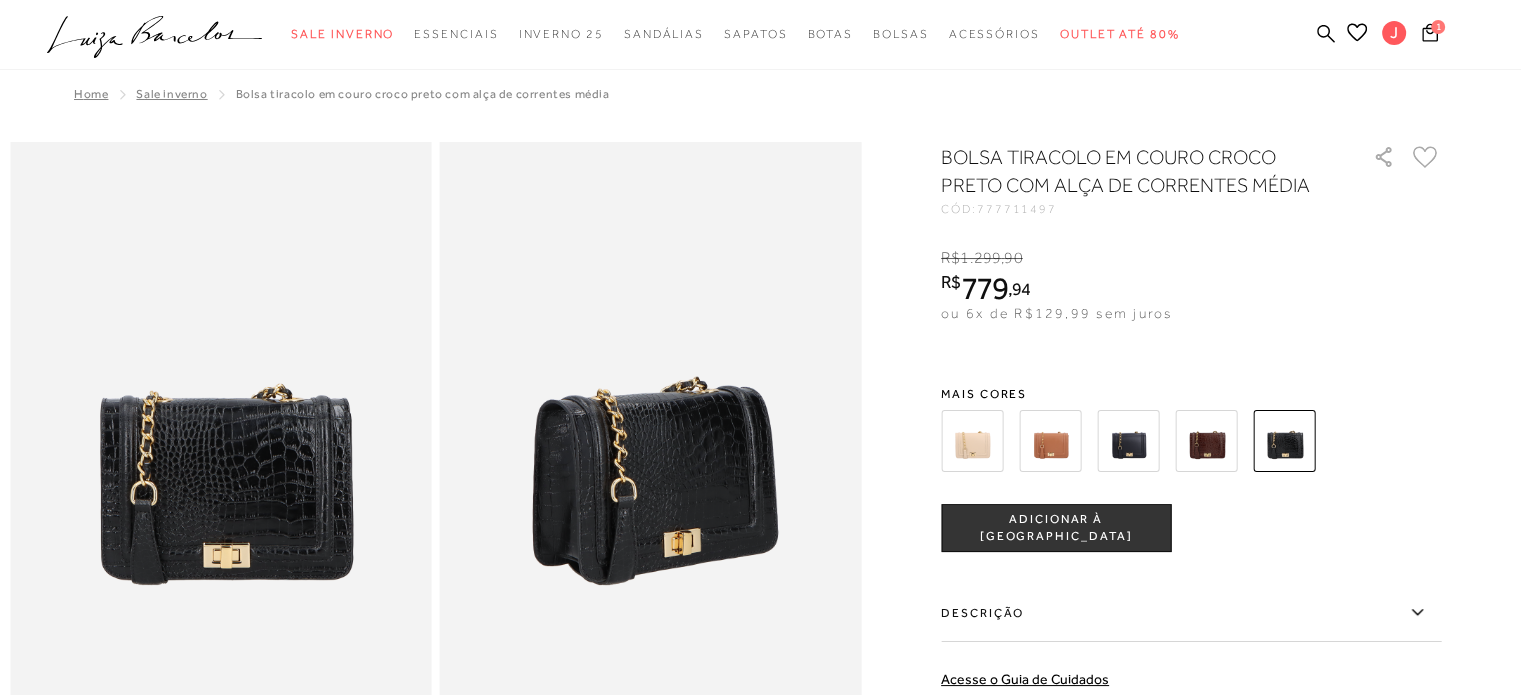 click at bounding box center [1206, 441] 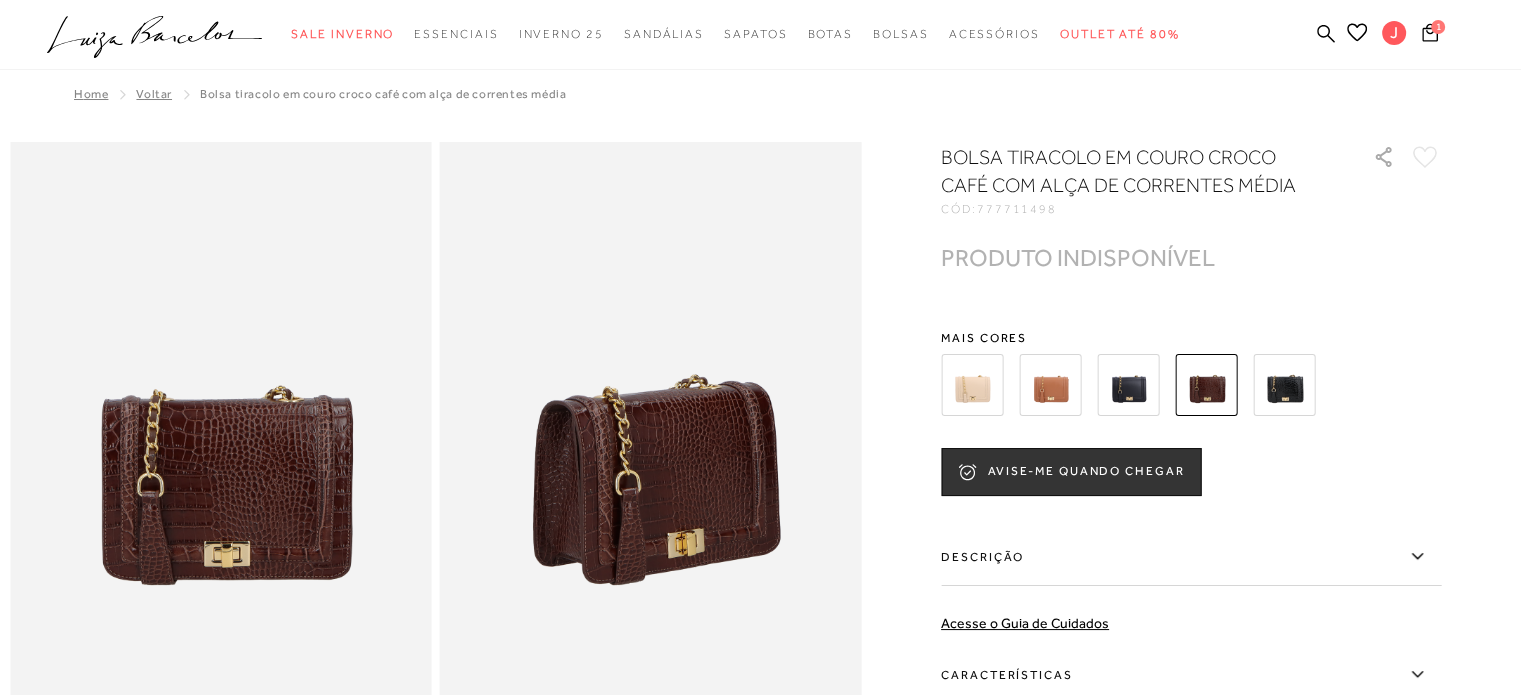 scroll, scrollTop: 0, scrollLeft: 0, axis: both 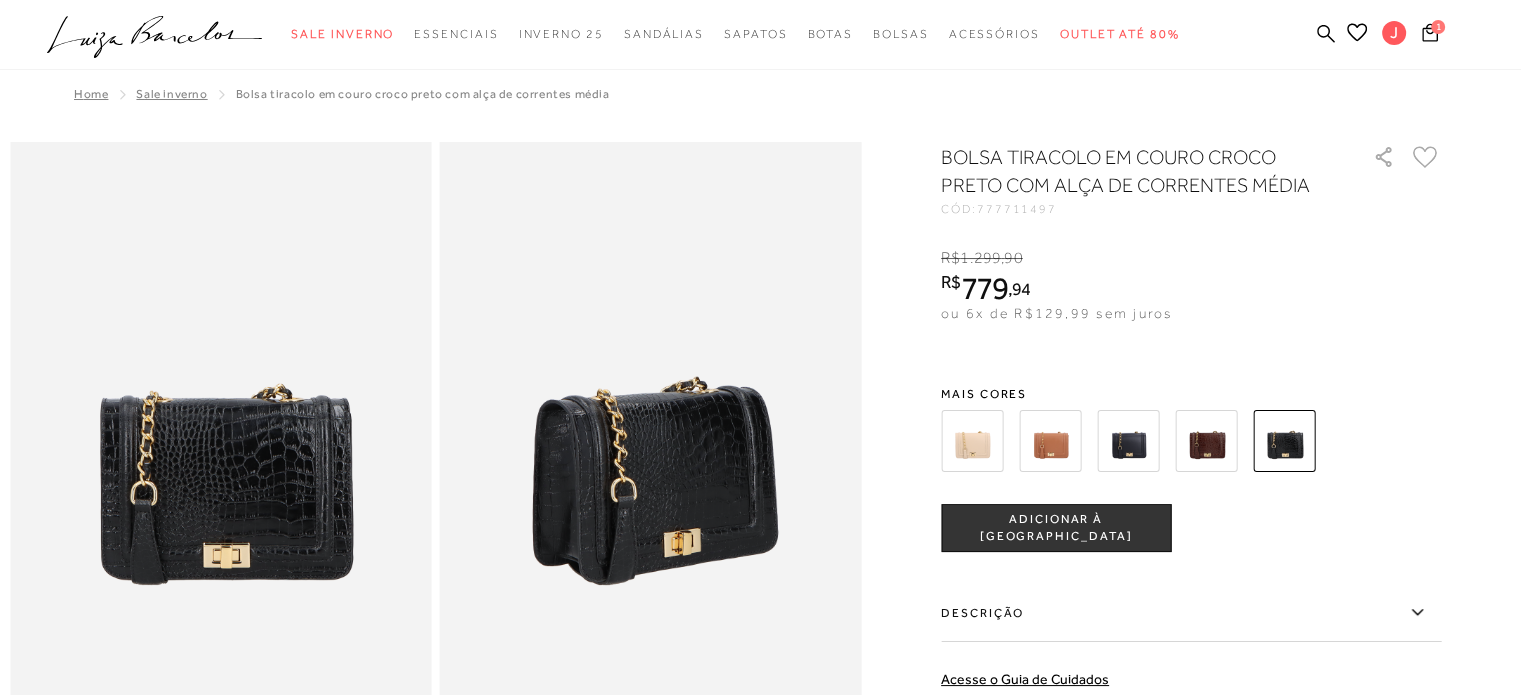 click on "ADICIONAR À [GEOGRAPHIC_DATA]" at bounding box center [1056, 528] 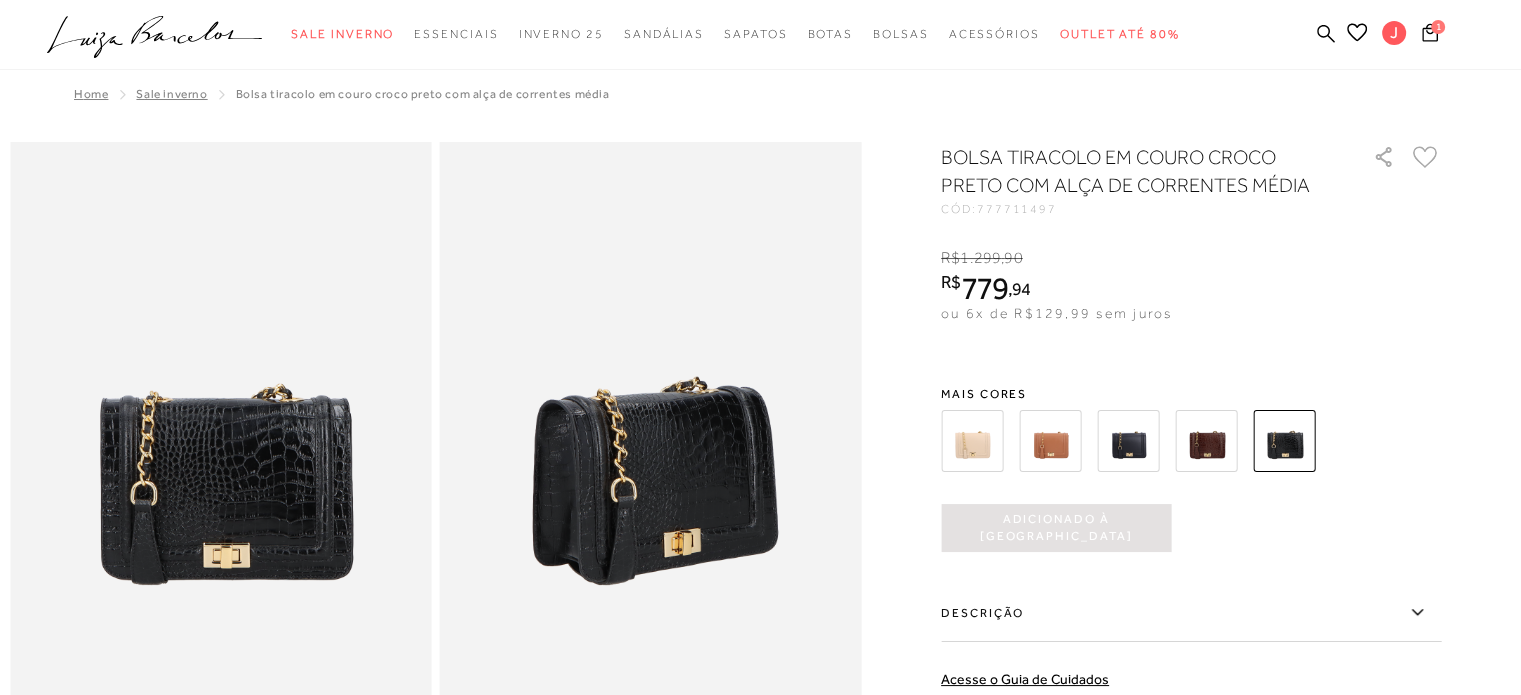 click on "R$ 1.299 , 90
R$ 779 , 94
ou 6x de R$129,99 sem juros
De  R$1.299,90
Por:  R$779,94" at bounding box center (1191, 285) 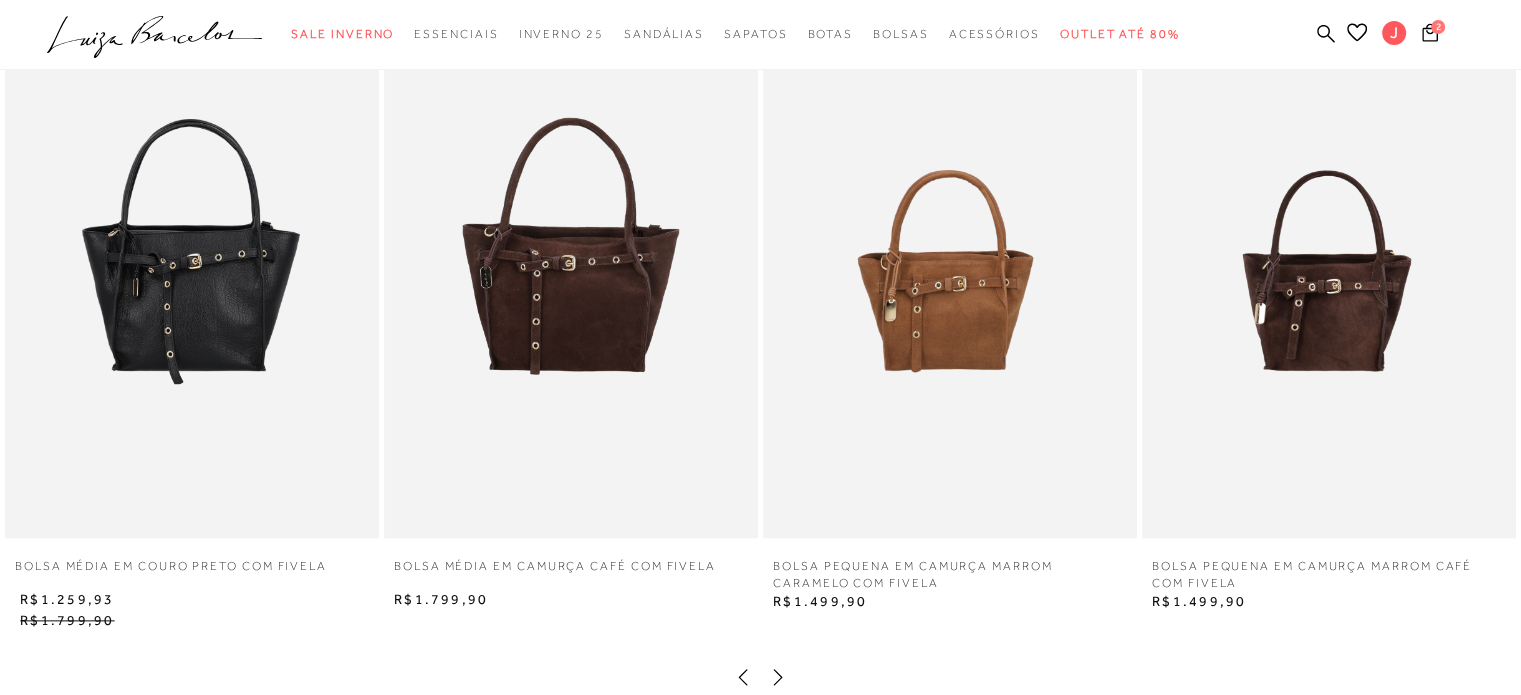 scroll, scrollTop: 0, scrollLeft: 0, axis: both 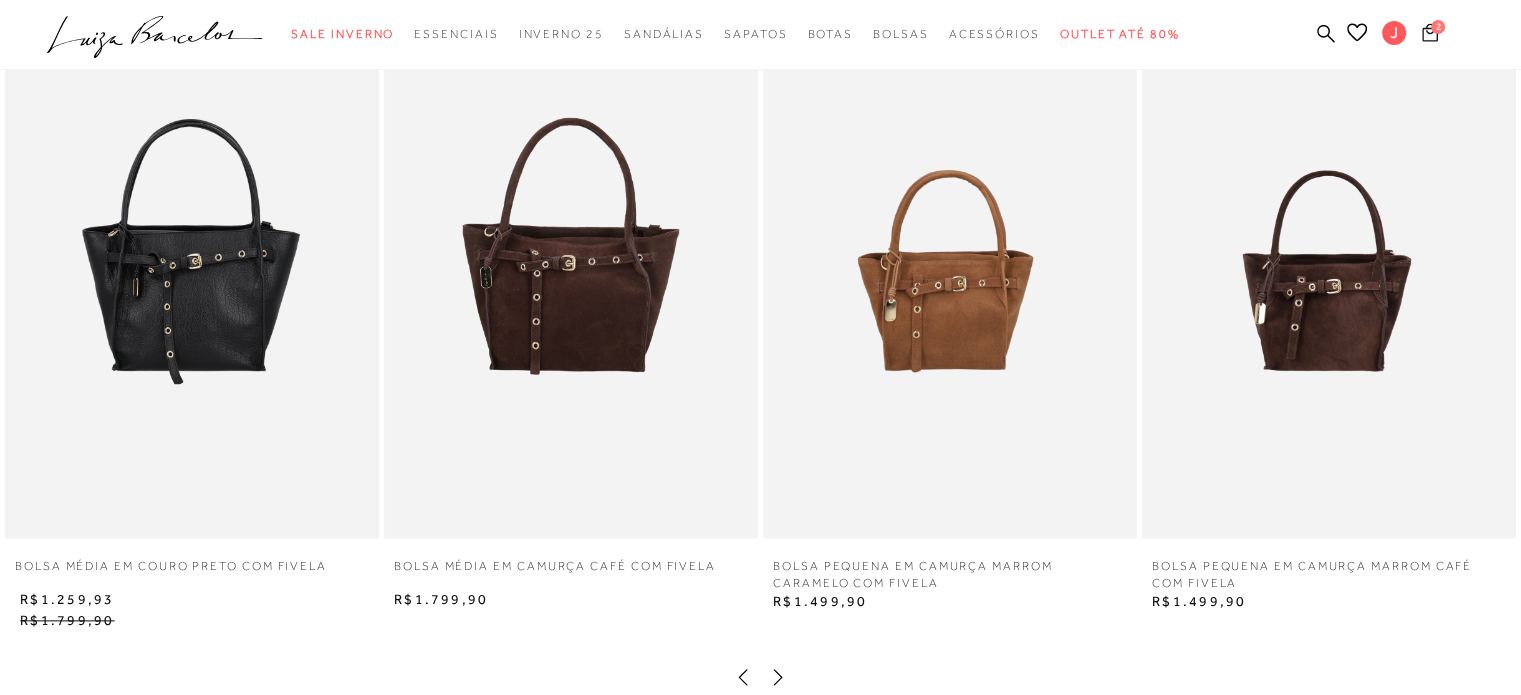 click on "2" at bounding box center [1438, 26] 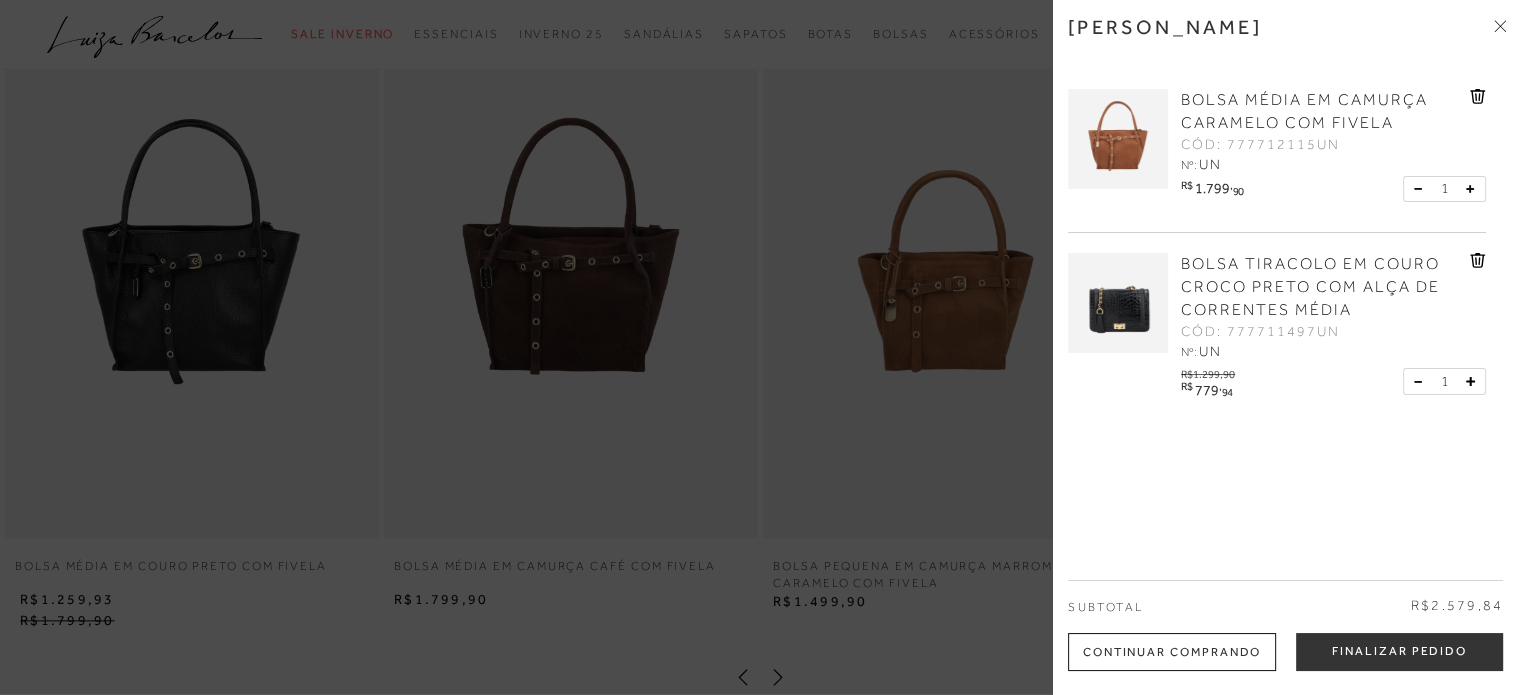 click at bounding box center [760, 347] 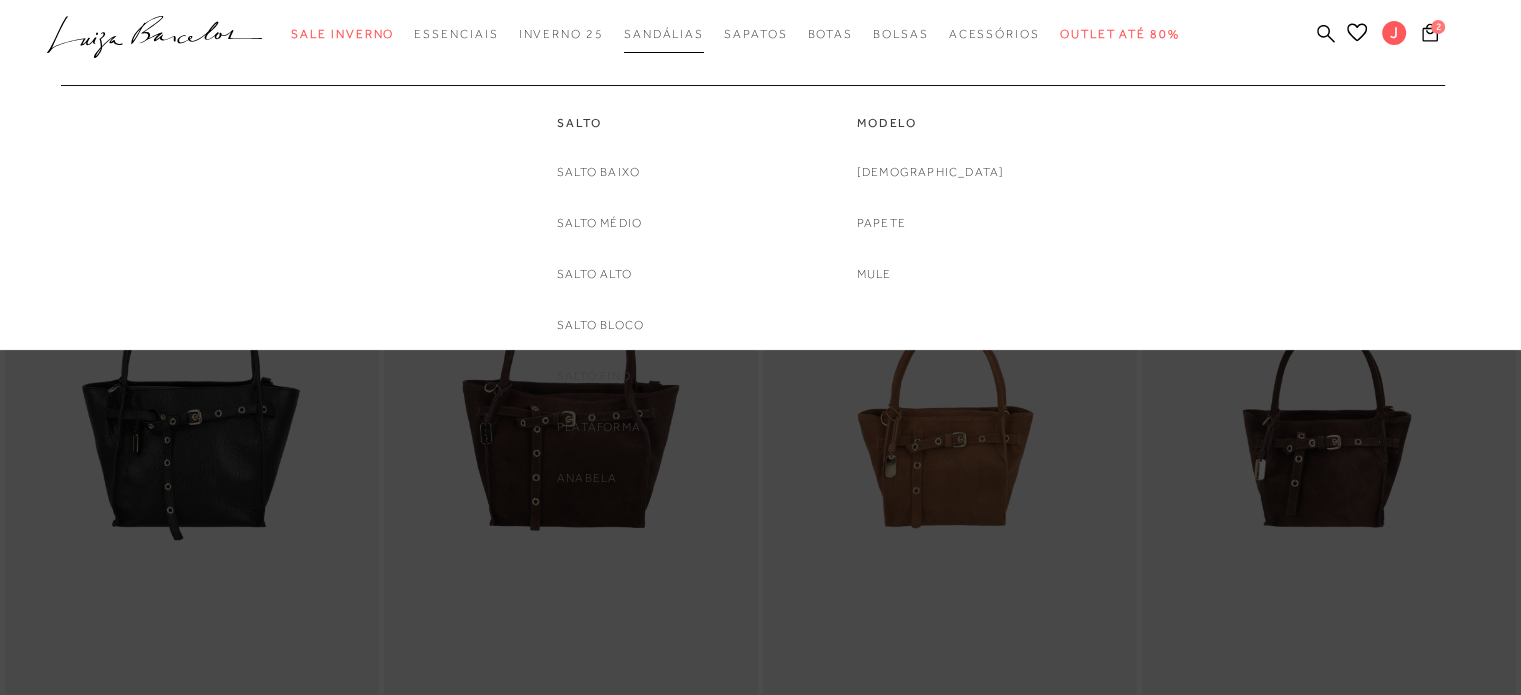 scroll, scrollTop: 1900, scrollLeft: 0, axis: vertical 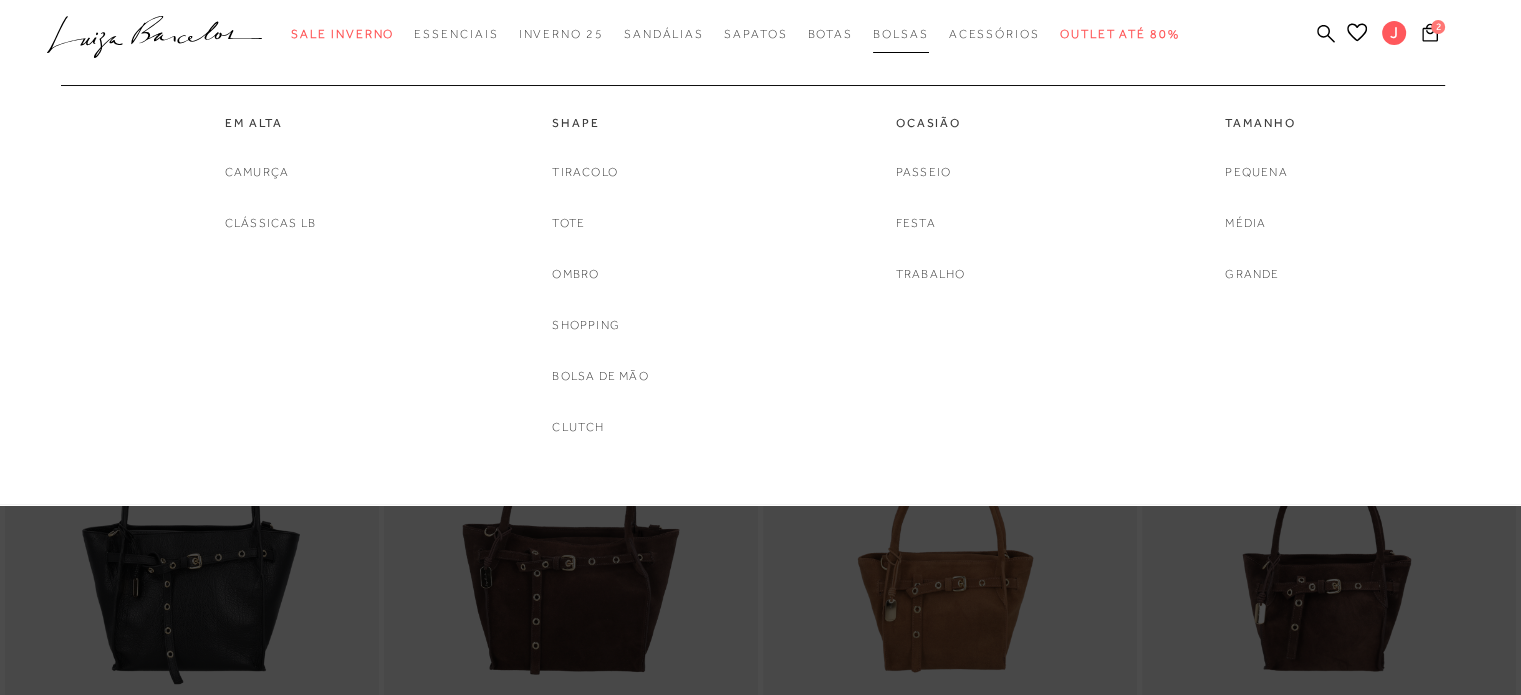 click on "Bolsas" at bounding box center (901, 34) 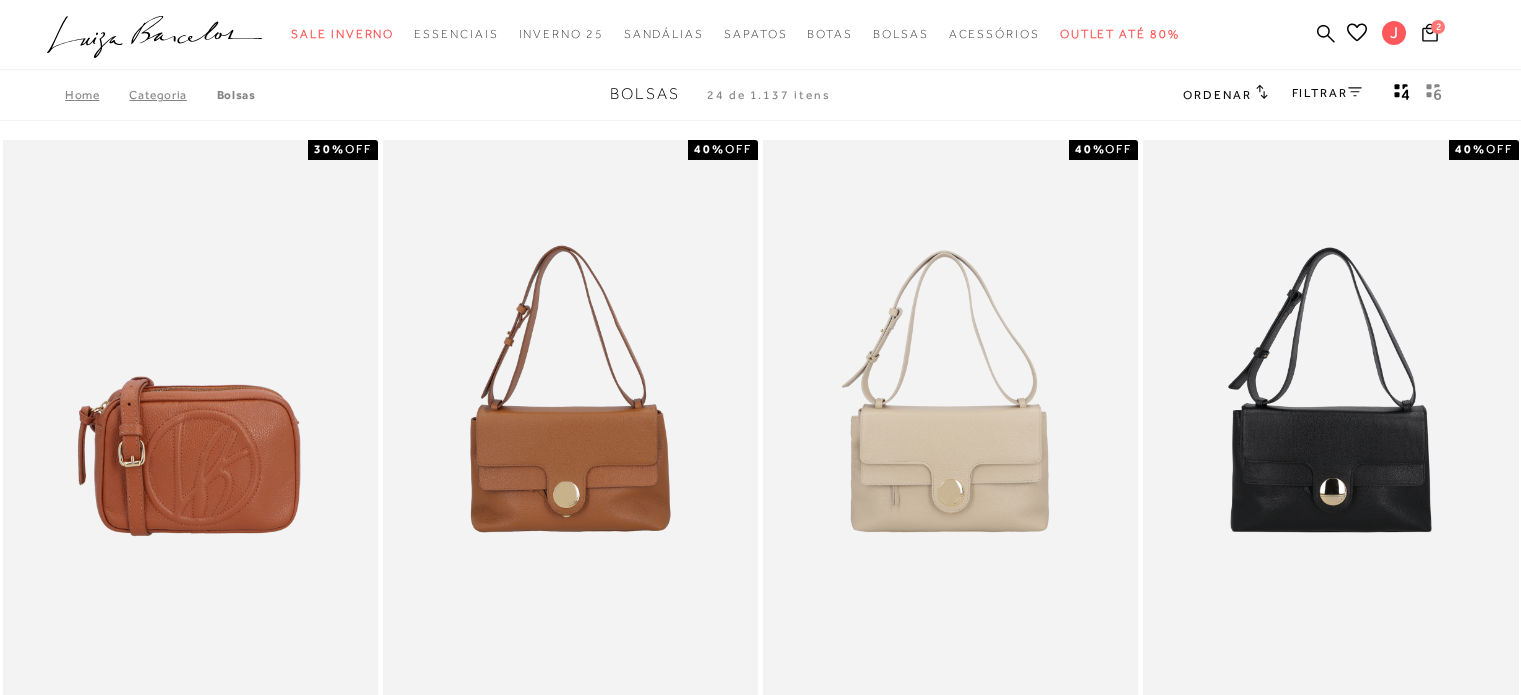 scroll, scrollTop: 0, scrollLeft: 0, axis: both 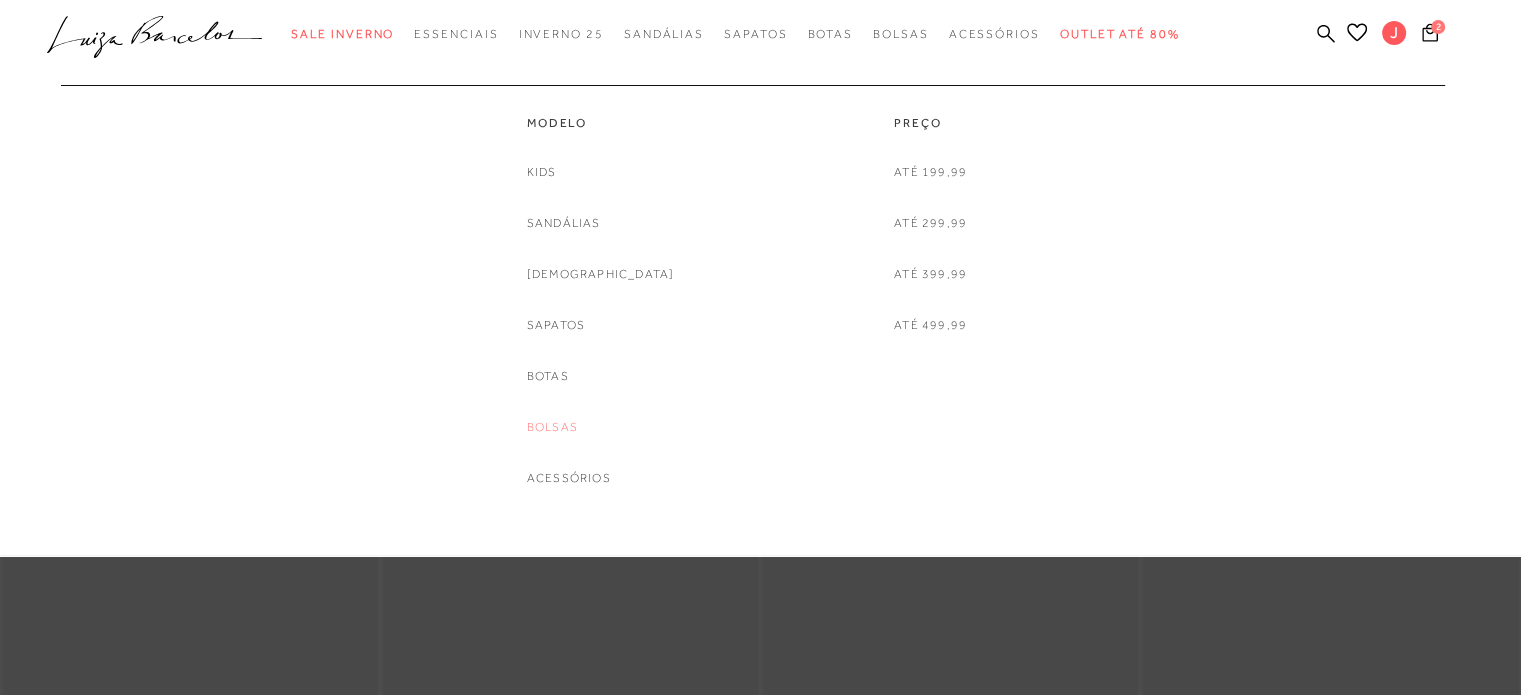 click on "Bolsas" at bounding box center (552, 427) 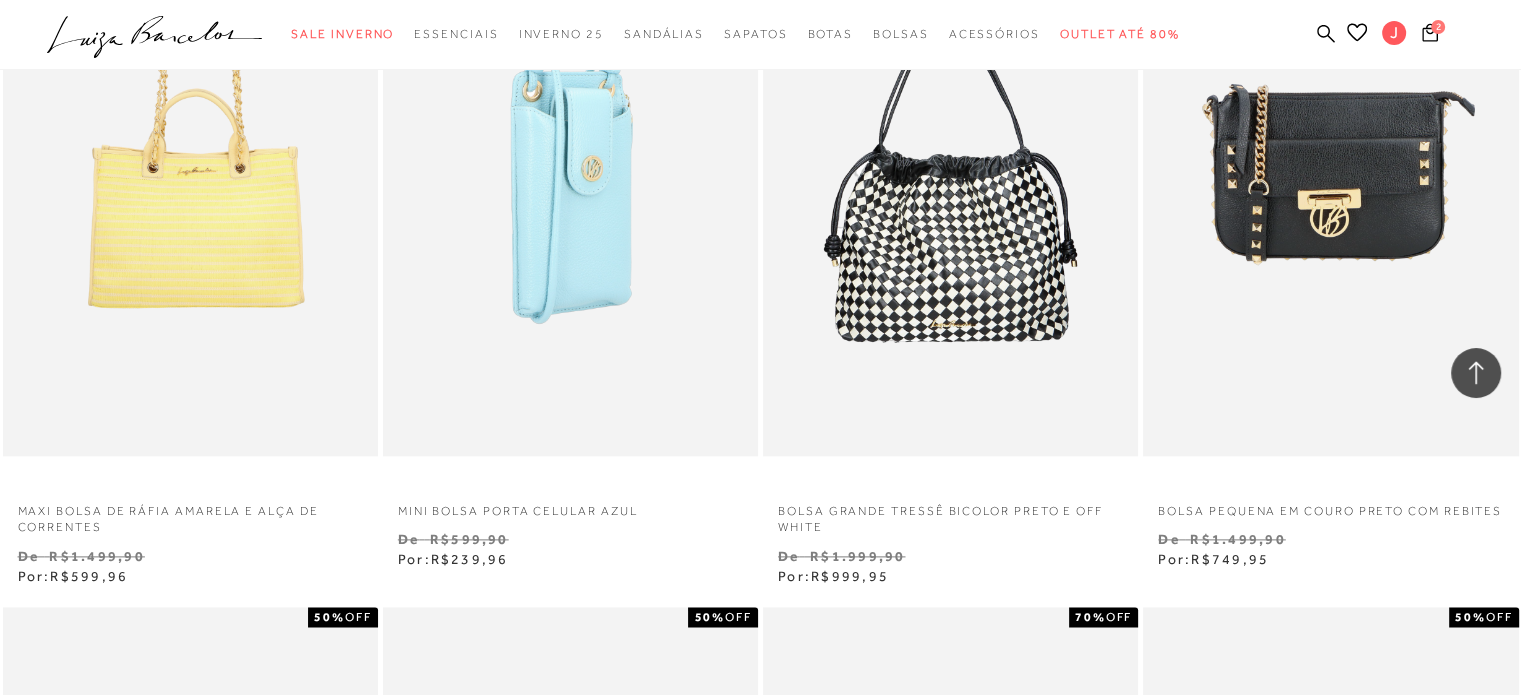 scroll, scrollTop: 2400, scrollLeft: 0, axis: vertical 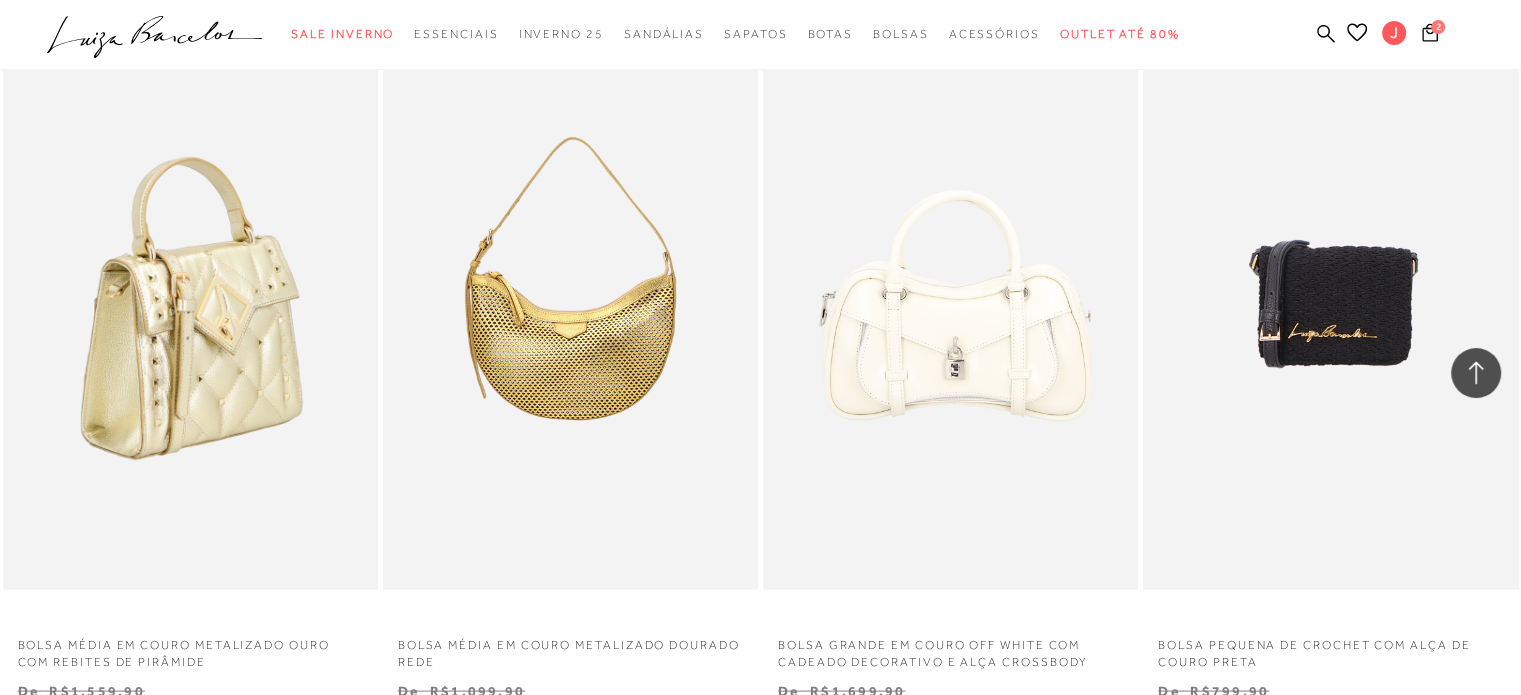 click at bounding box center [191, 308] 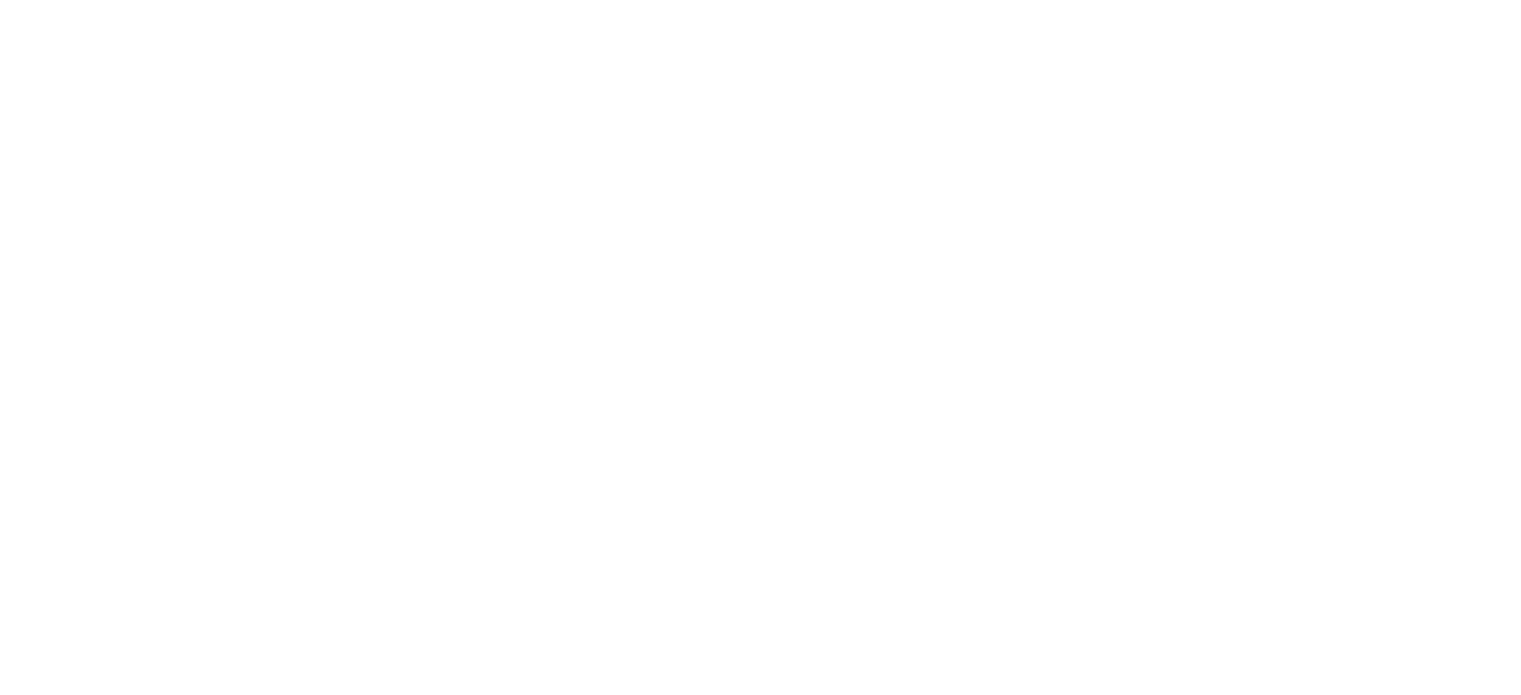 scroll, scrollTop: 141, scrollLeft: 0, axis: vertical 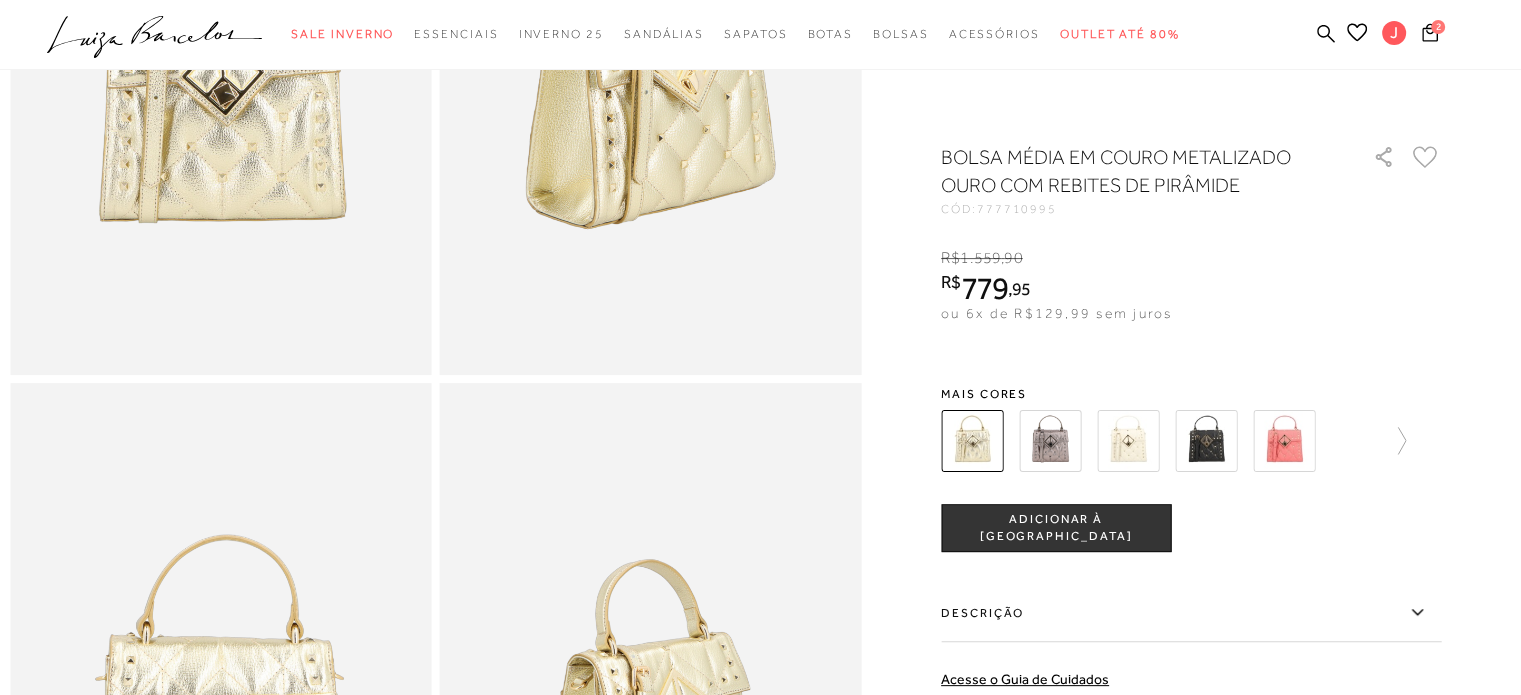 click at bounding box center [1128, 441] 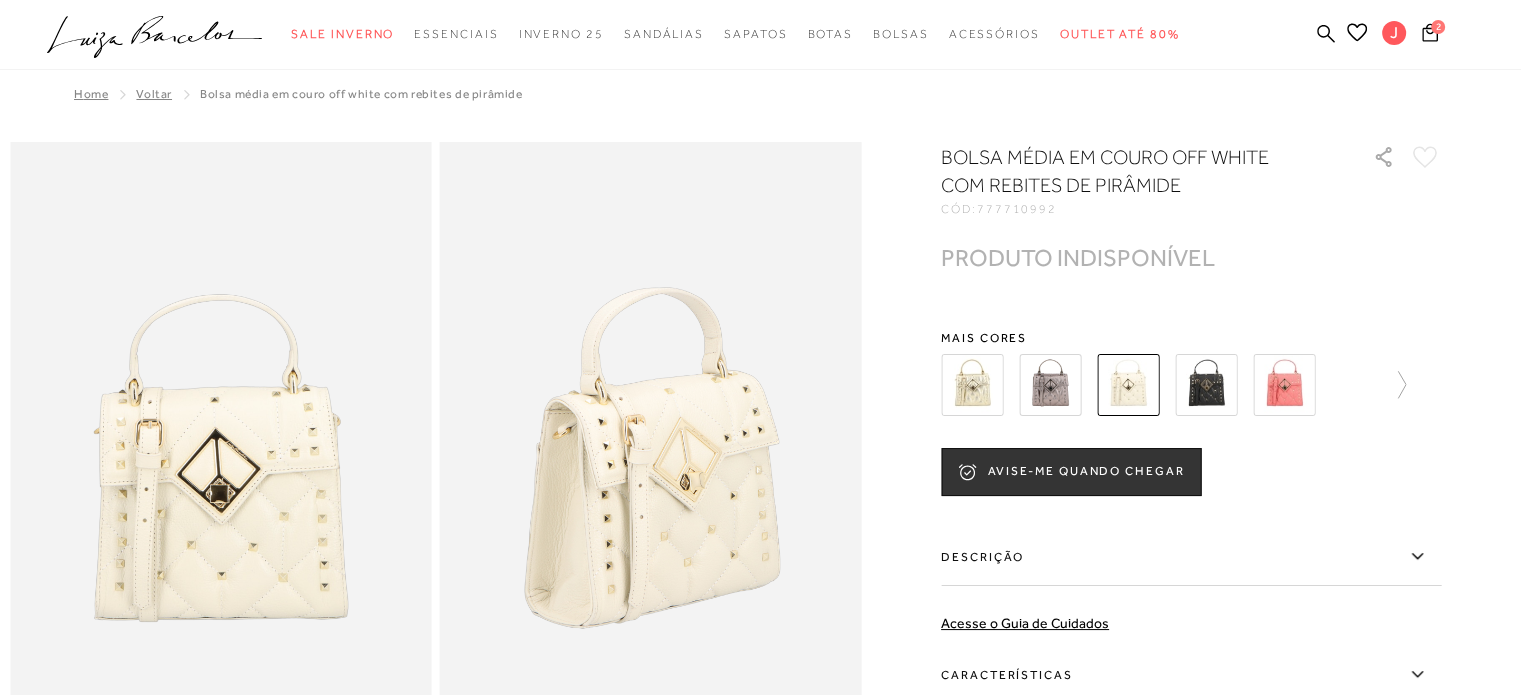scroll, scrollTop: 0, scrollLeft: 0, axis: both 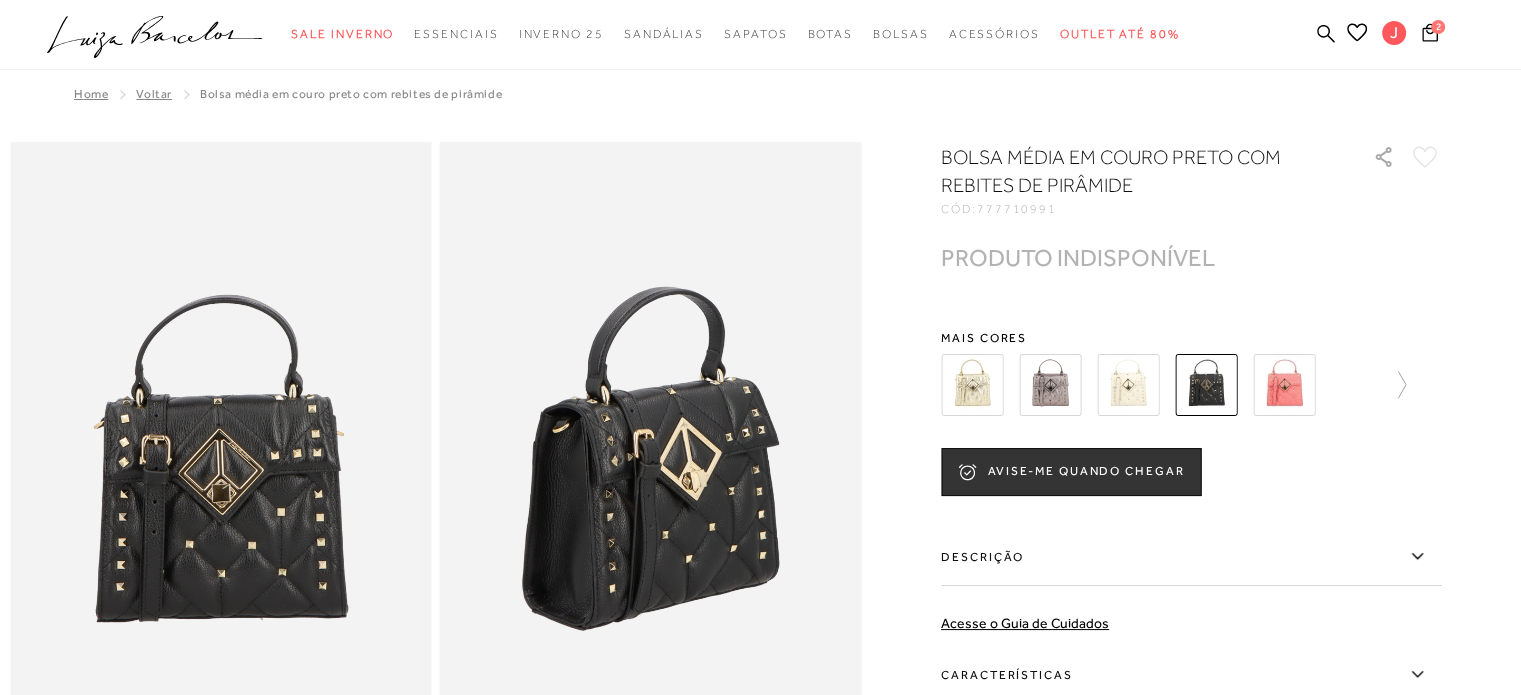 click at bounding box center (1128, 385) 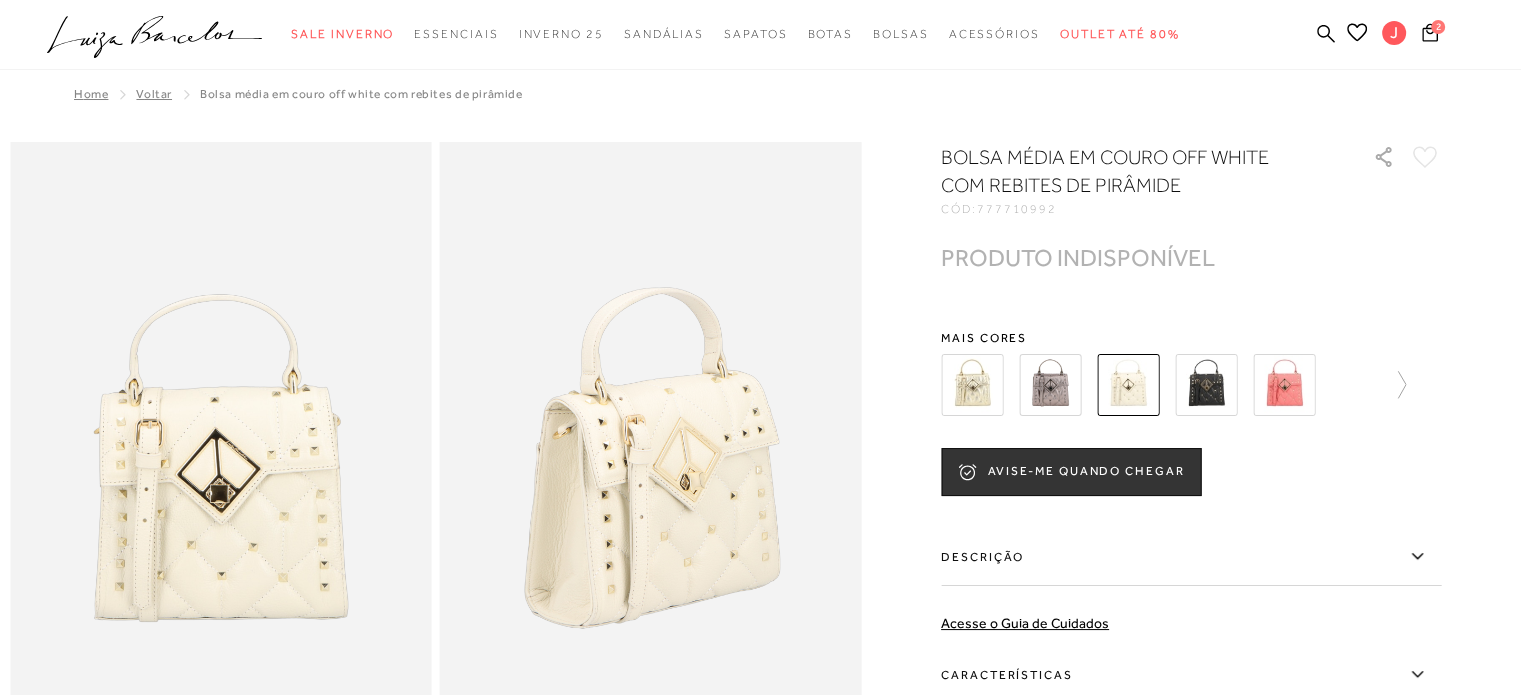 scroll, scrollTop: 0, scrollLeft: 0, axis: both 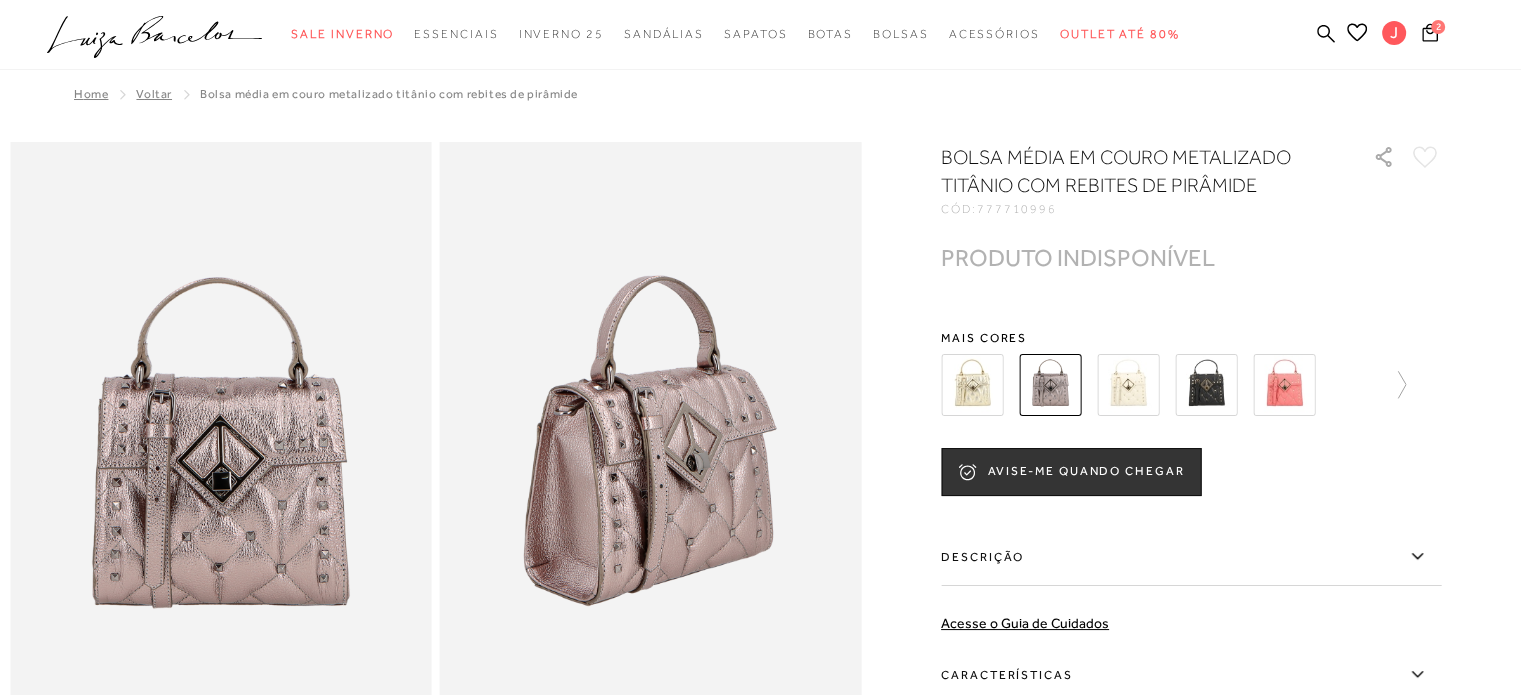 click at bounding box center [972, 385] 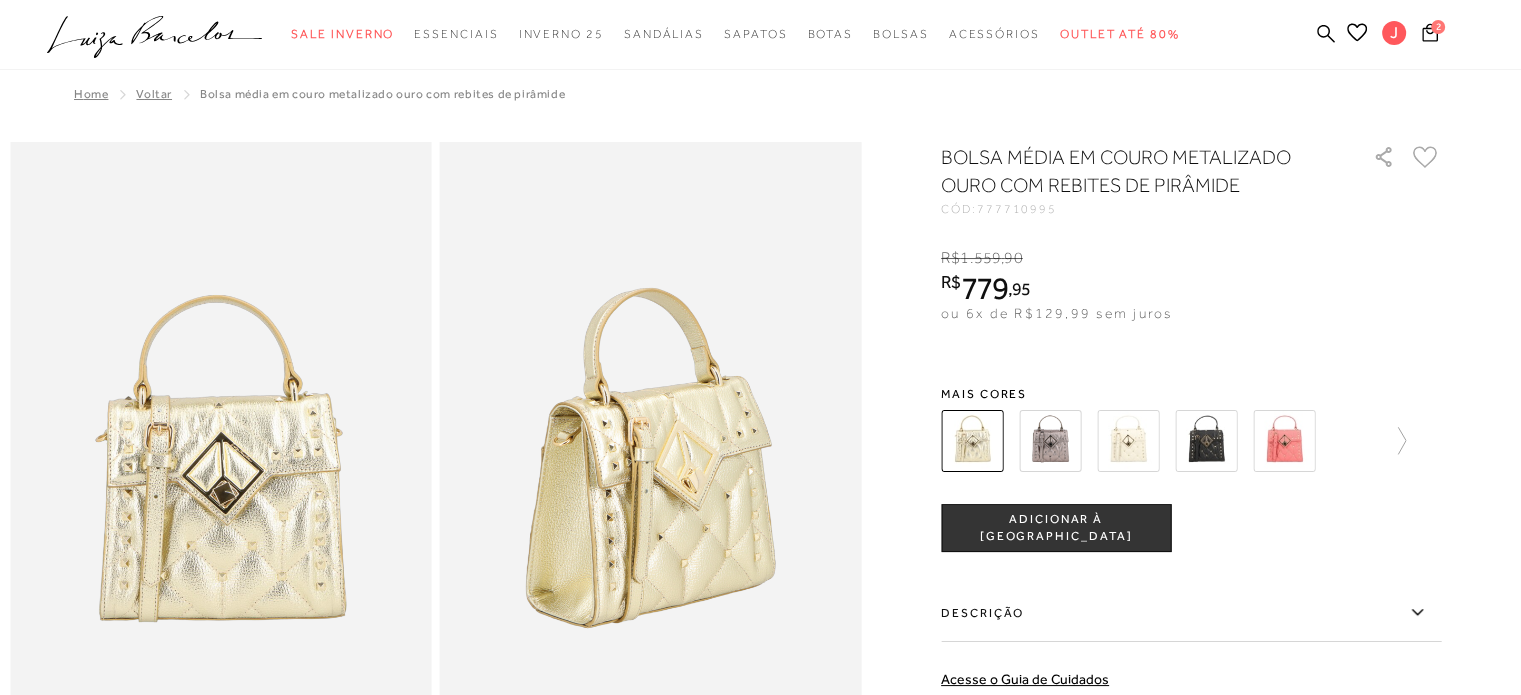 scroll, scrollTop: 0, scrollLeft: 0, axis: both 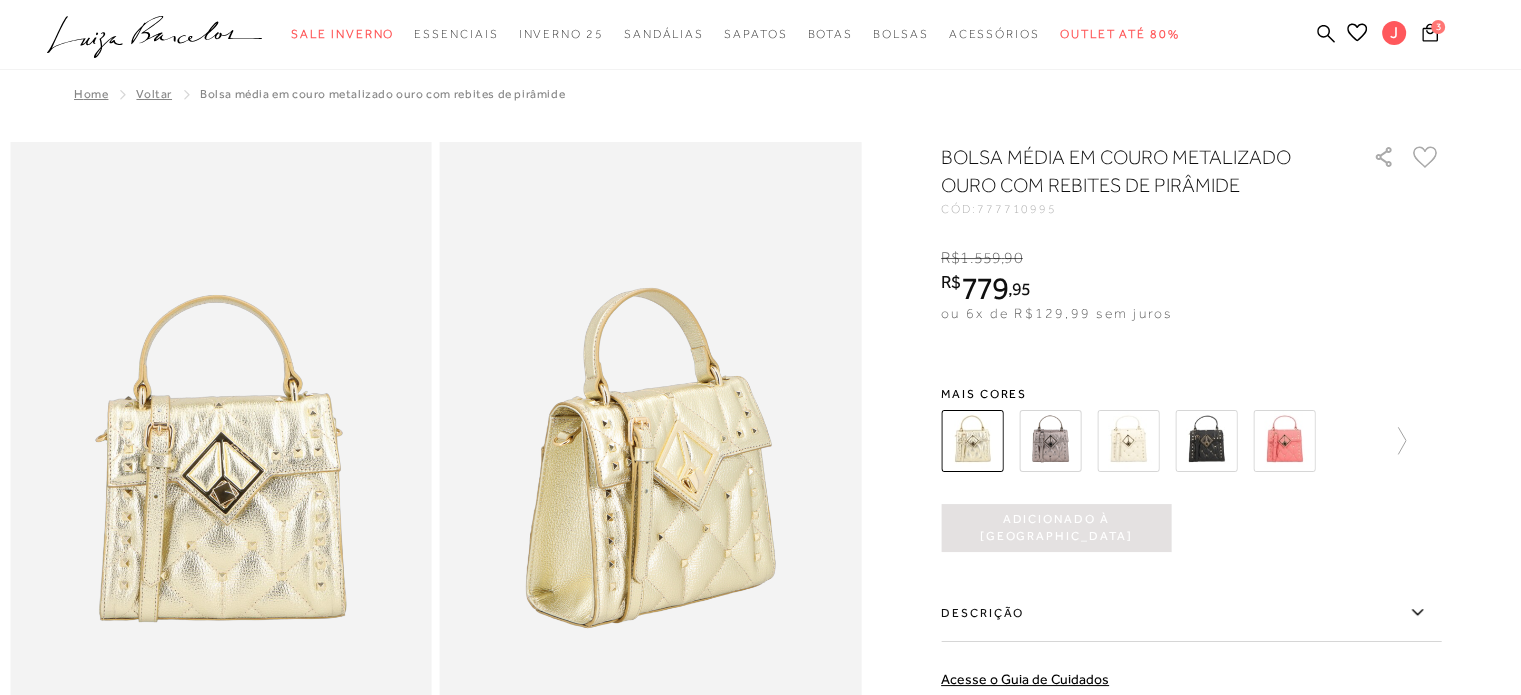click on "Home
Voltar
BOLSA MÉDIA EM COURO METALIZADO OURO COM REBITES DE PIRÂMIDE" at bounding box center (760, 96) 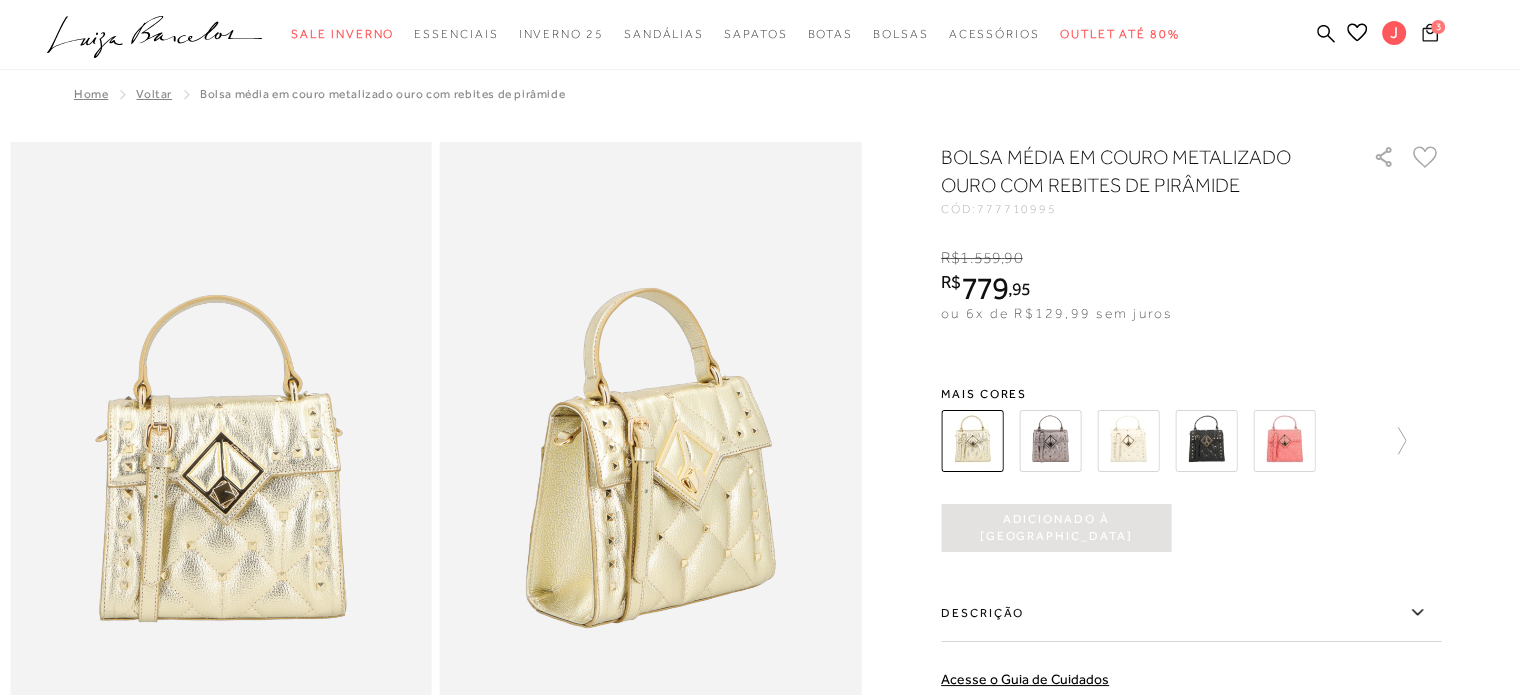 click 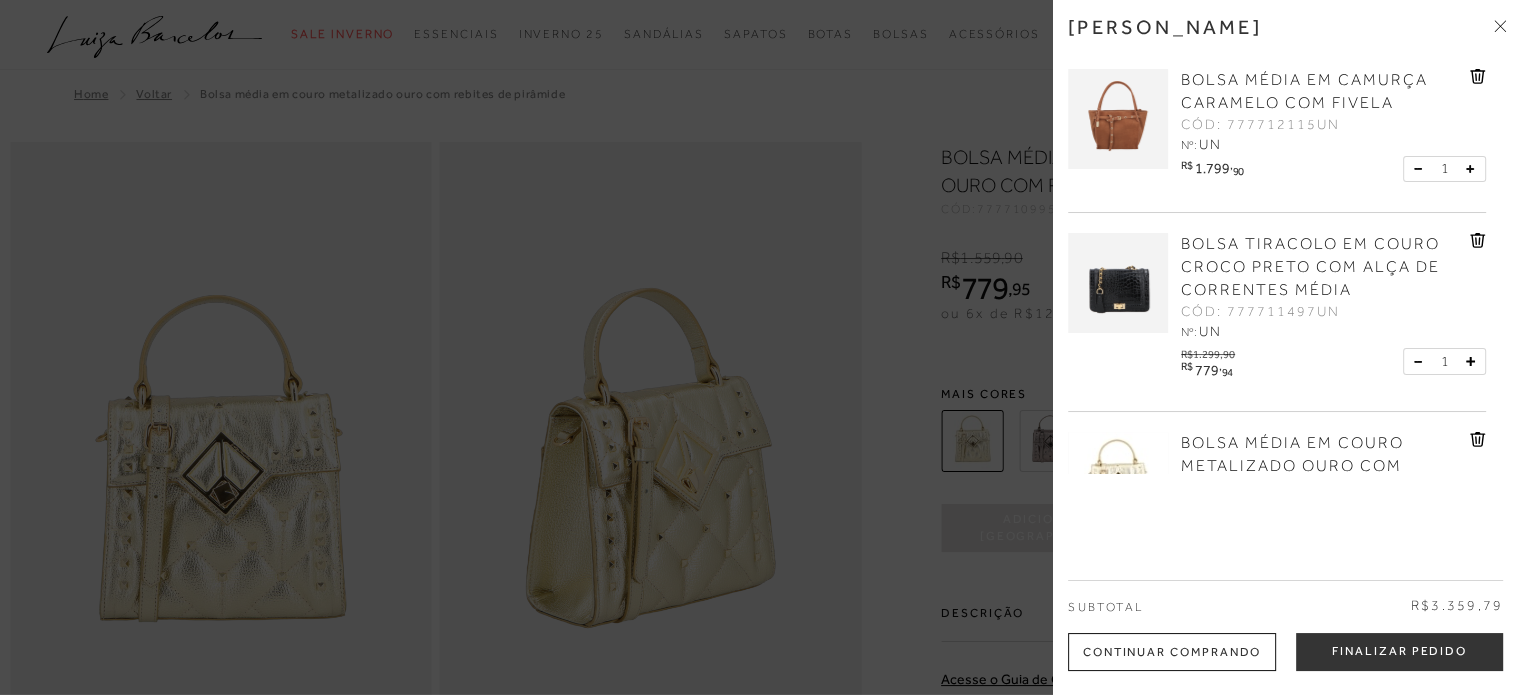 scroll, scrollTop: 0, scrollLeft: 0, axis: both 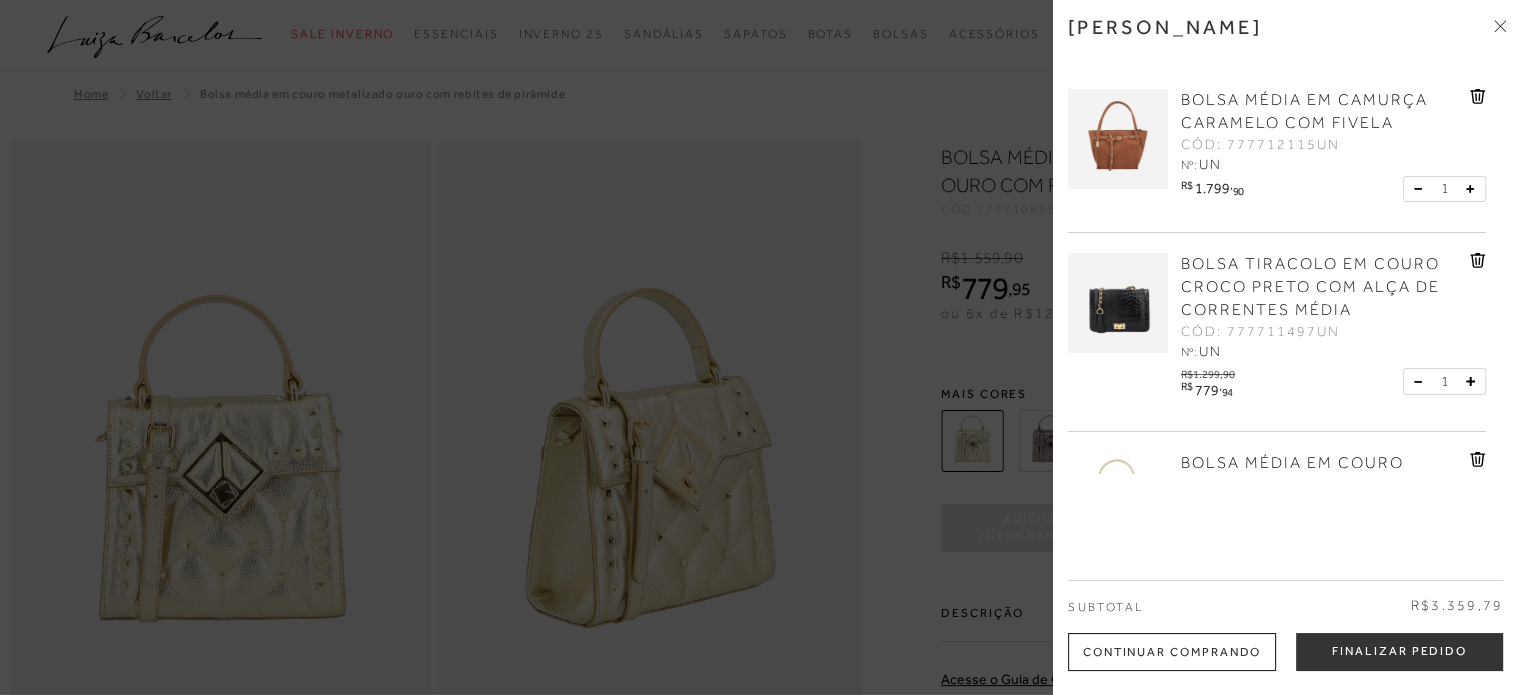 click at bounding box center (760, 347) 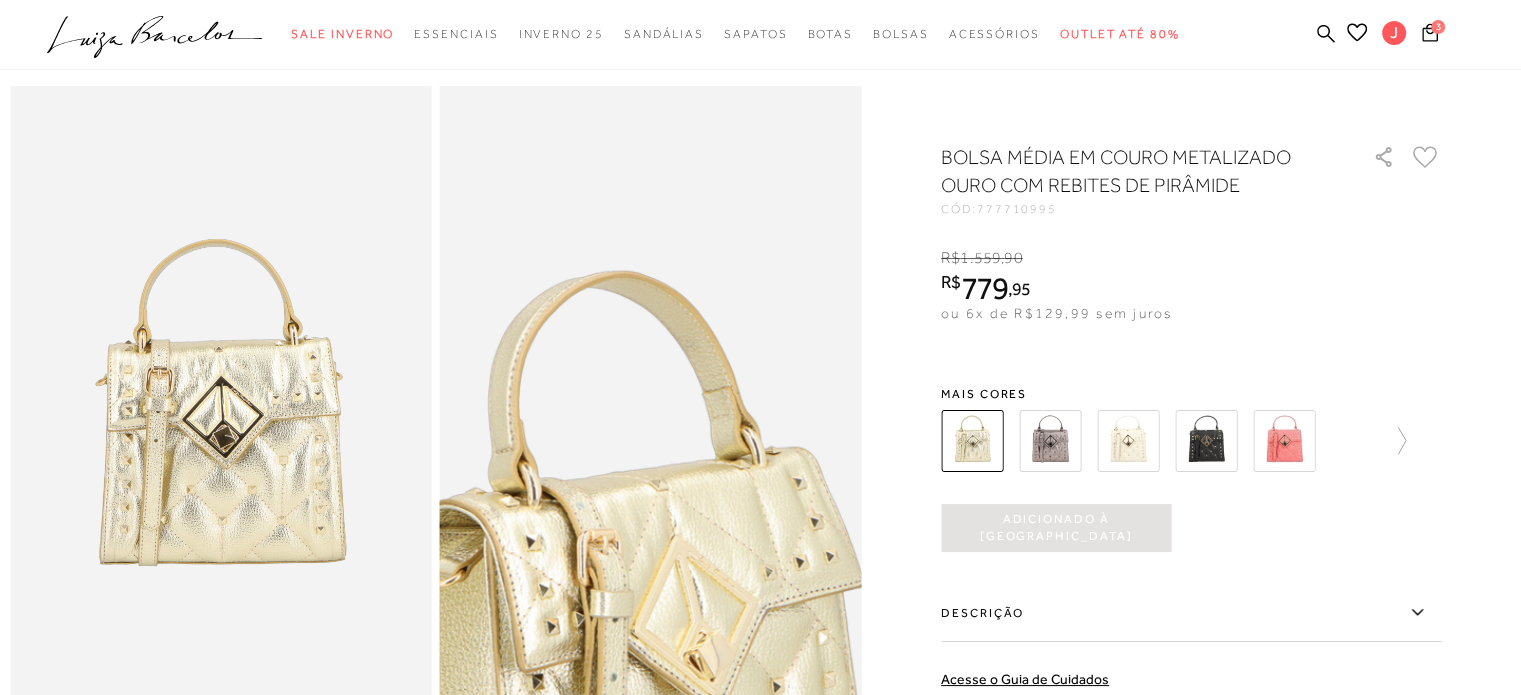 scroll, scrollTop: 100, scrollLeft: 0, axis: vertical 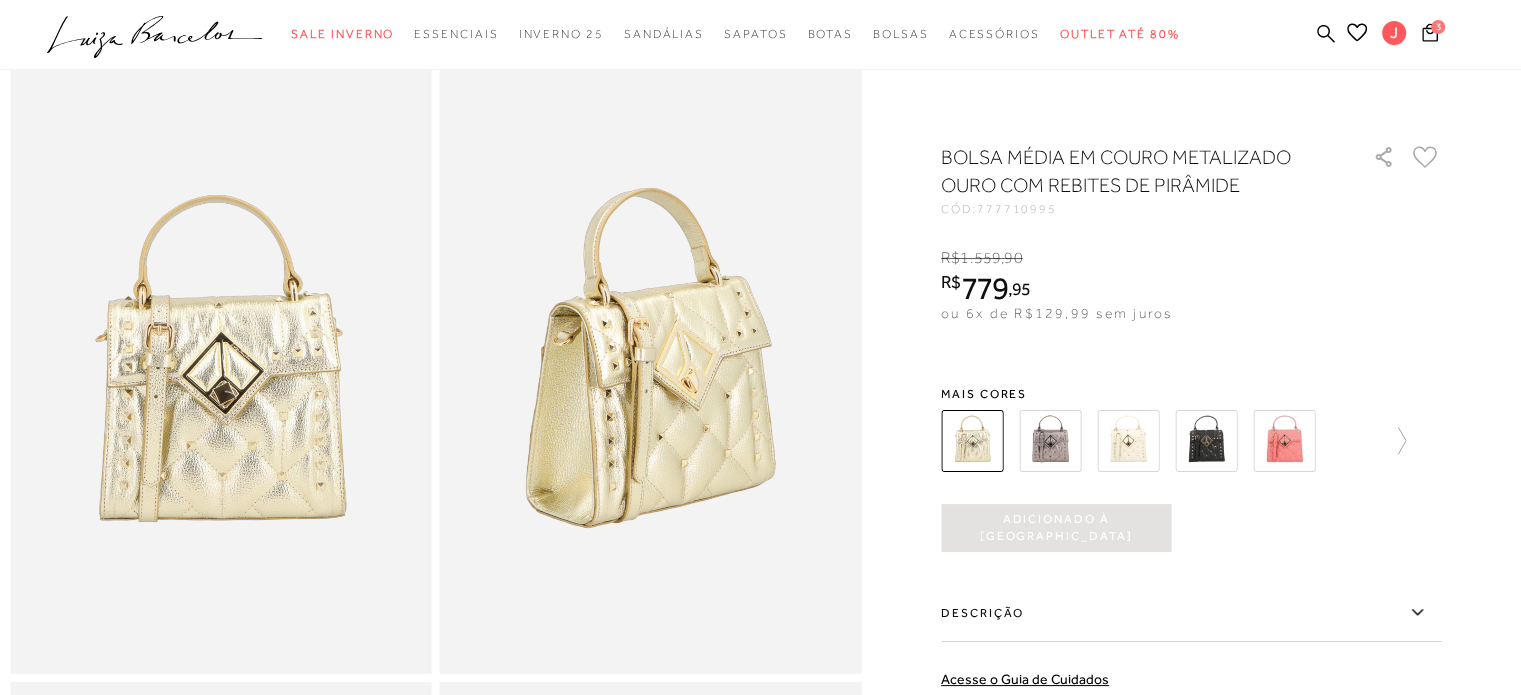 click at bounding box center (760, 678) 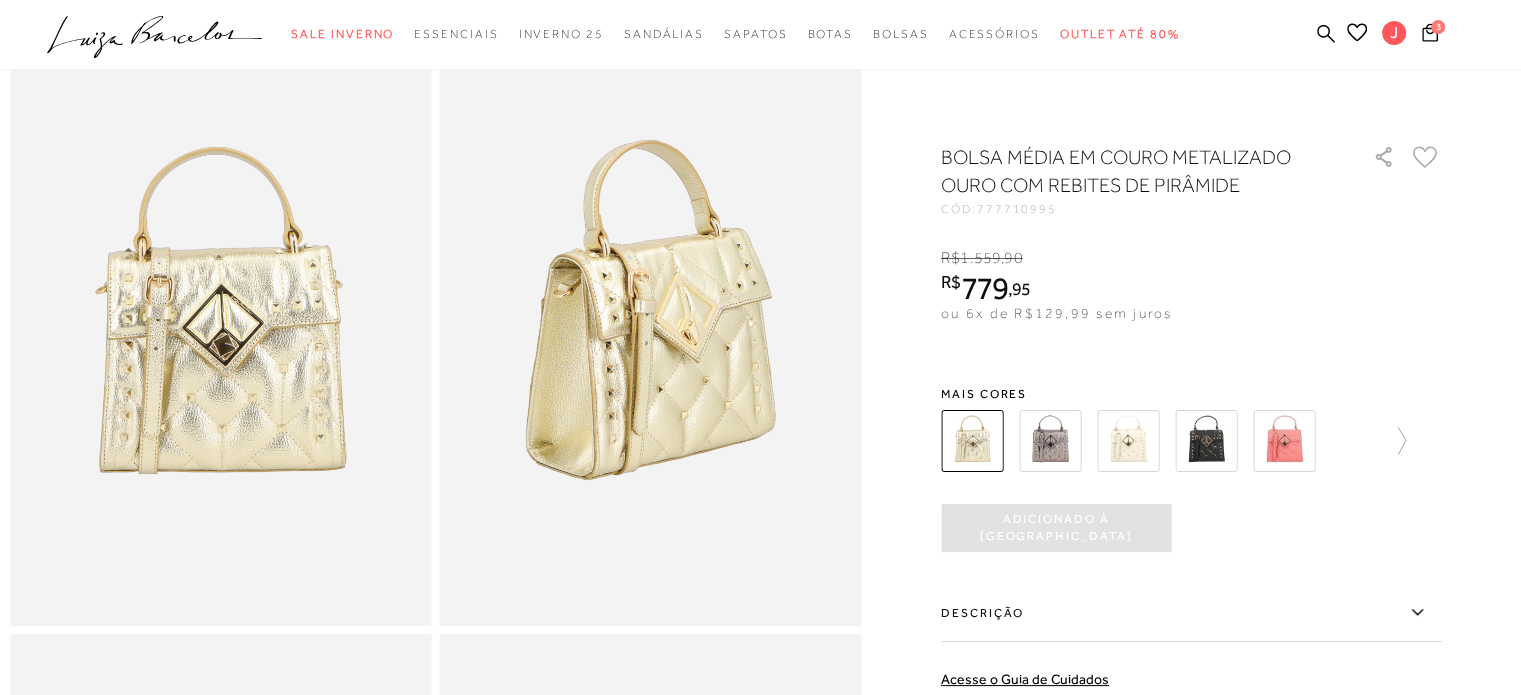 scroll, scrollTop: 0, scrollLeft: 0, axis: both 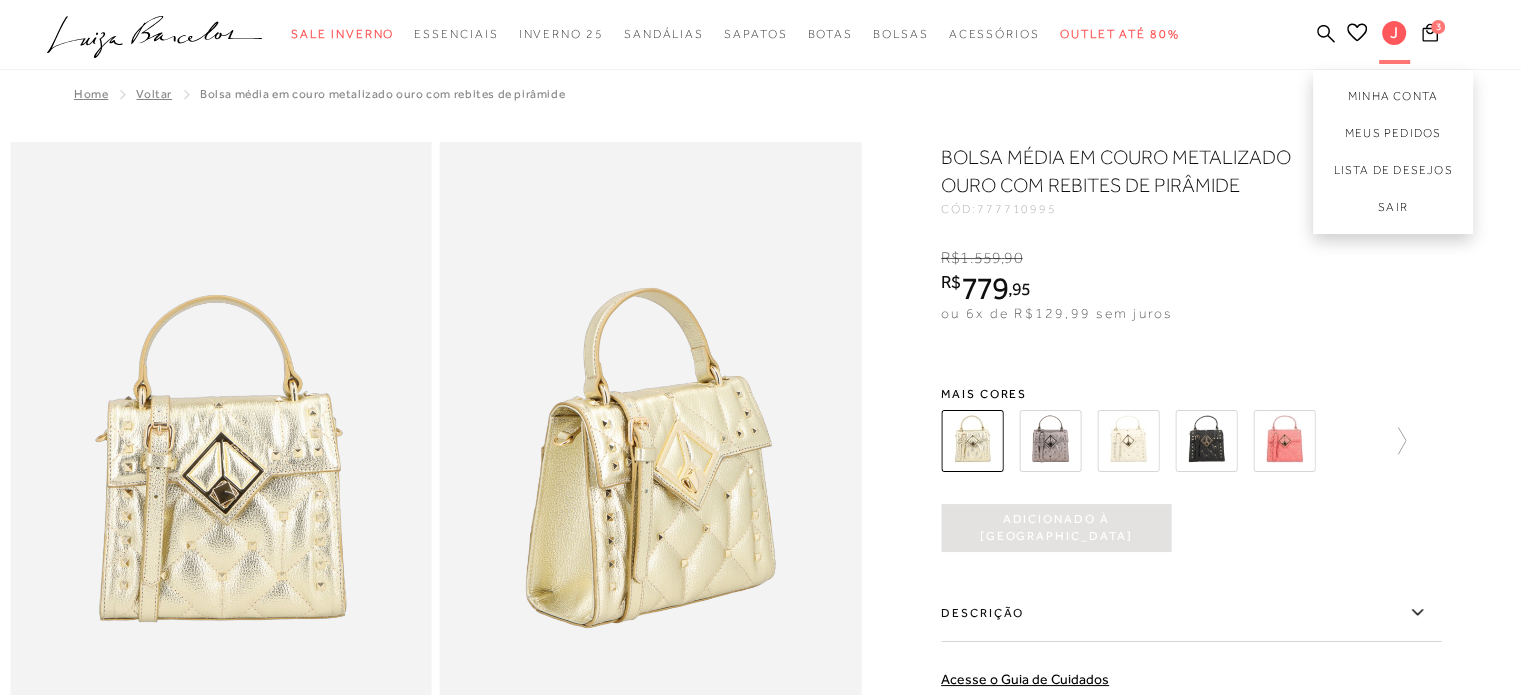 click on "J" at bounding box center [1394, 33] 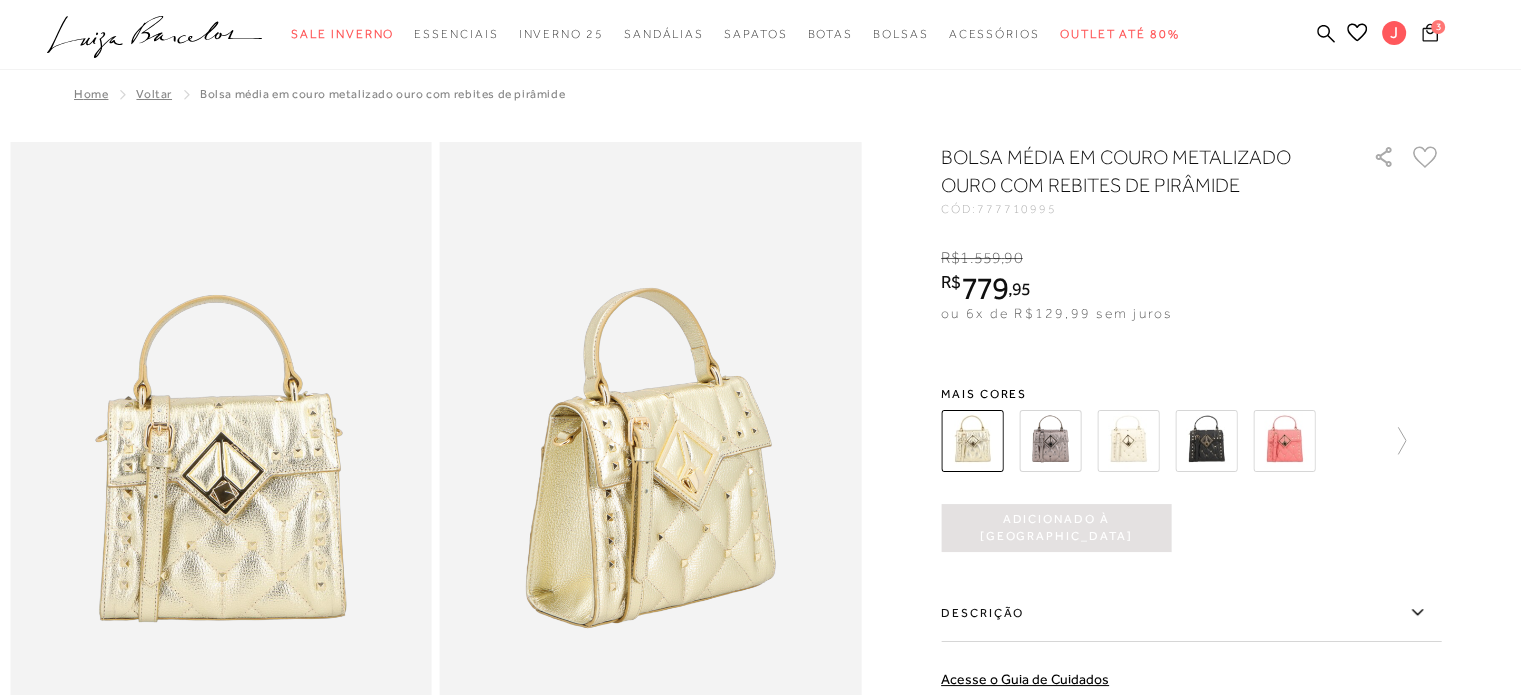 click 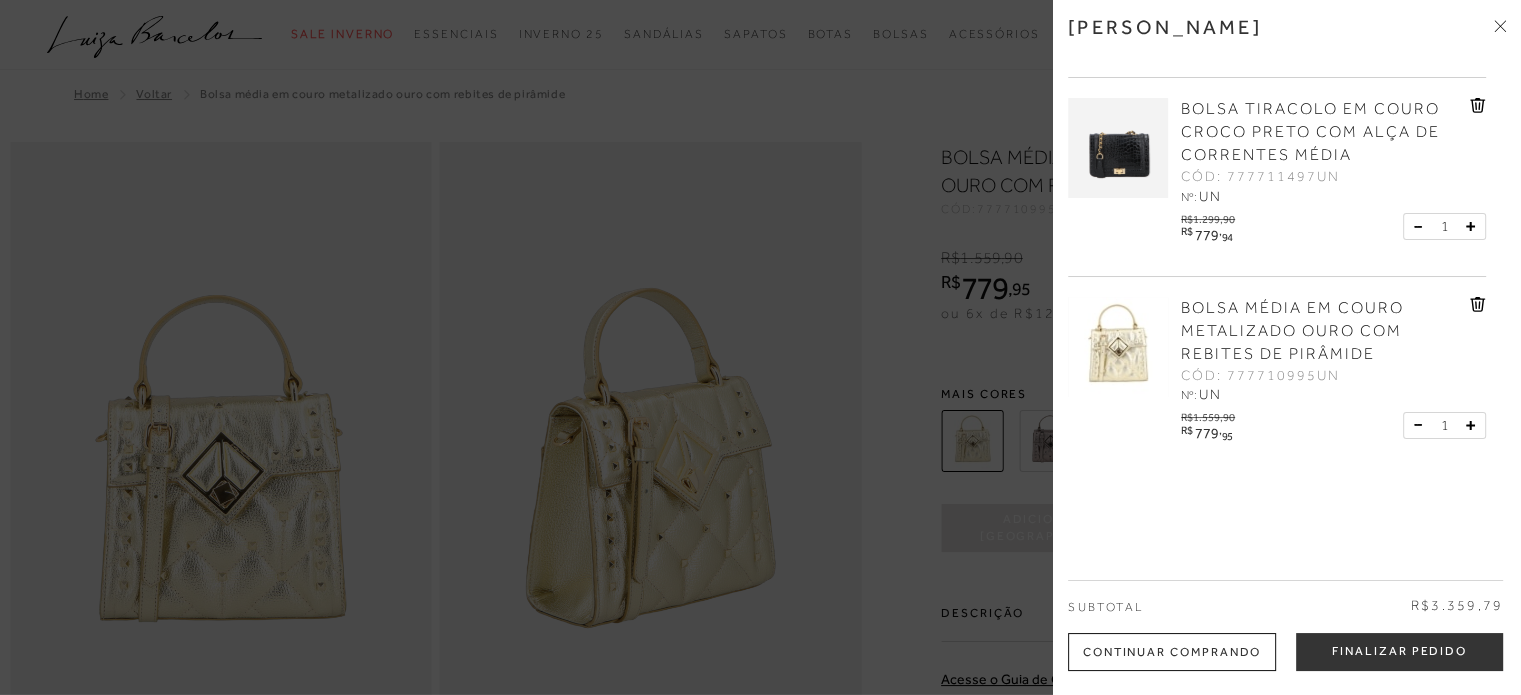 scroll, scrollTop: 156, scrollLeft: 0, axis: vertical 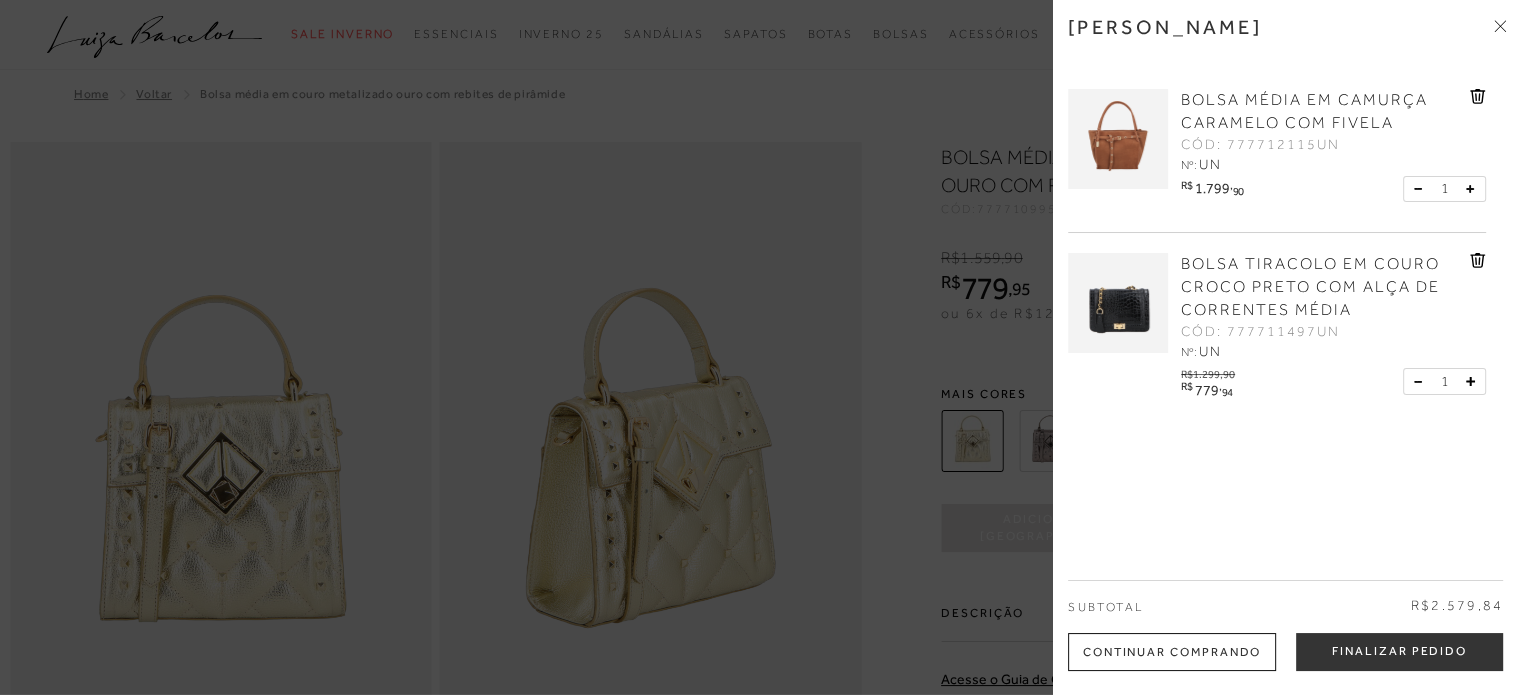 click on "BOLSA MÉDIA EM CAMURÇA CARAMELO COM FIVELA" at bounding box center (1304, 111) 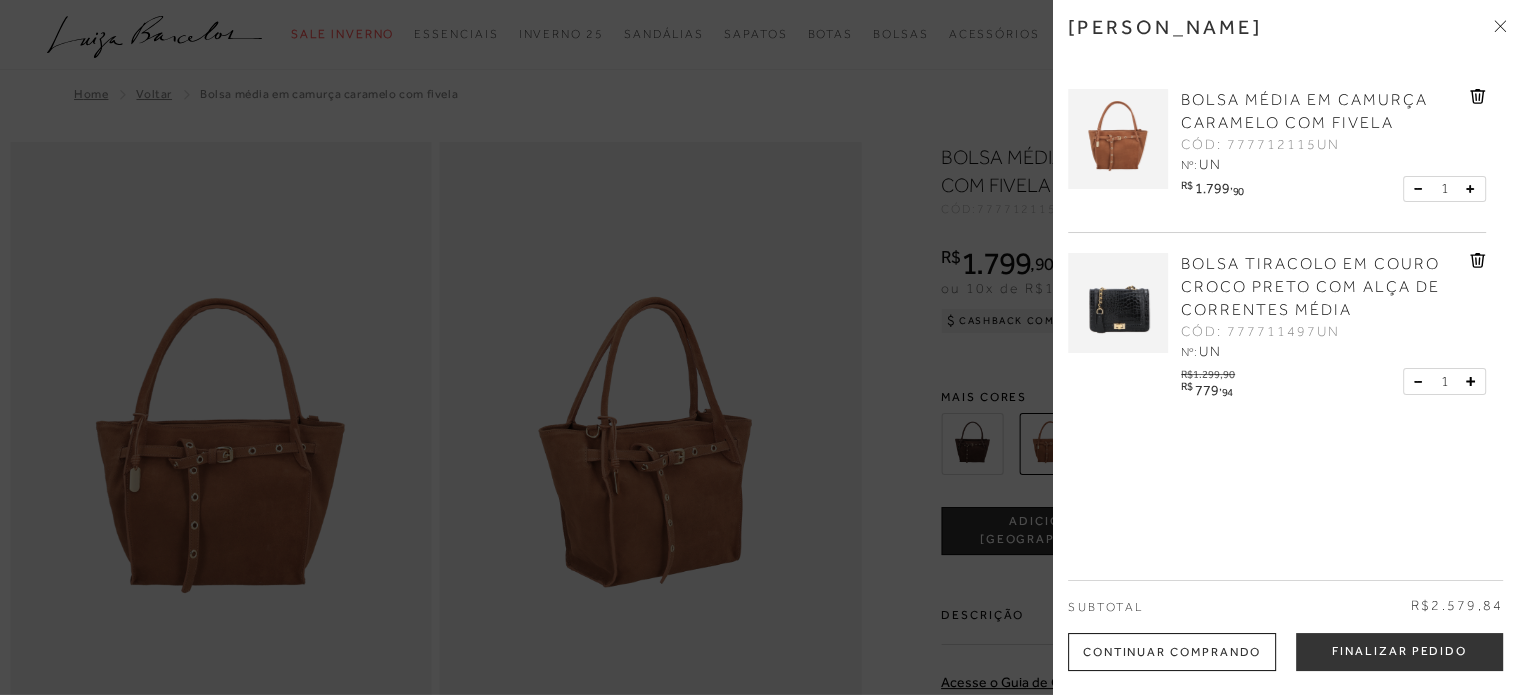 scroll, scrollTop: 0, scrollLeft: 0, axis: both 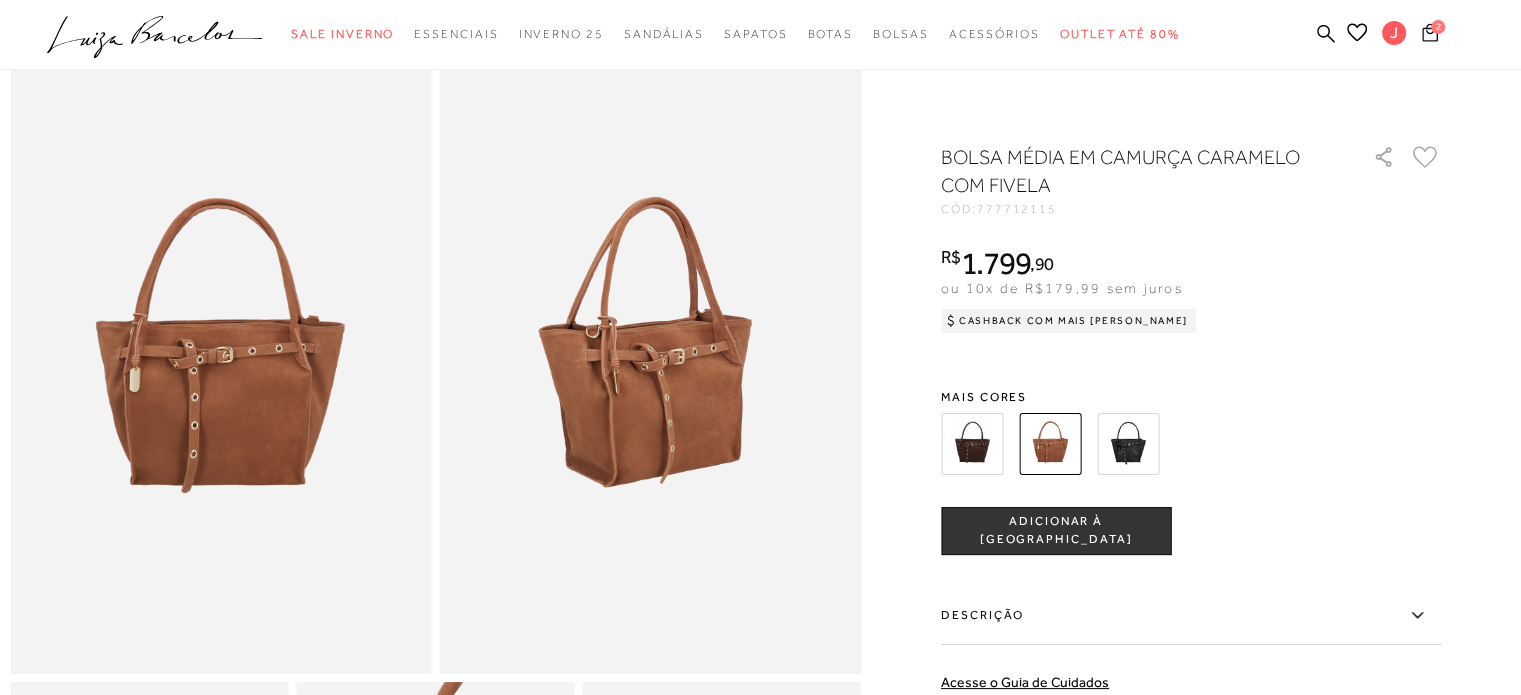 click 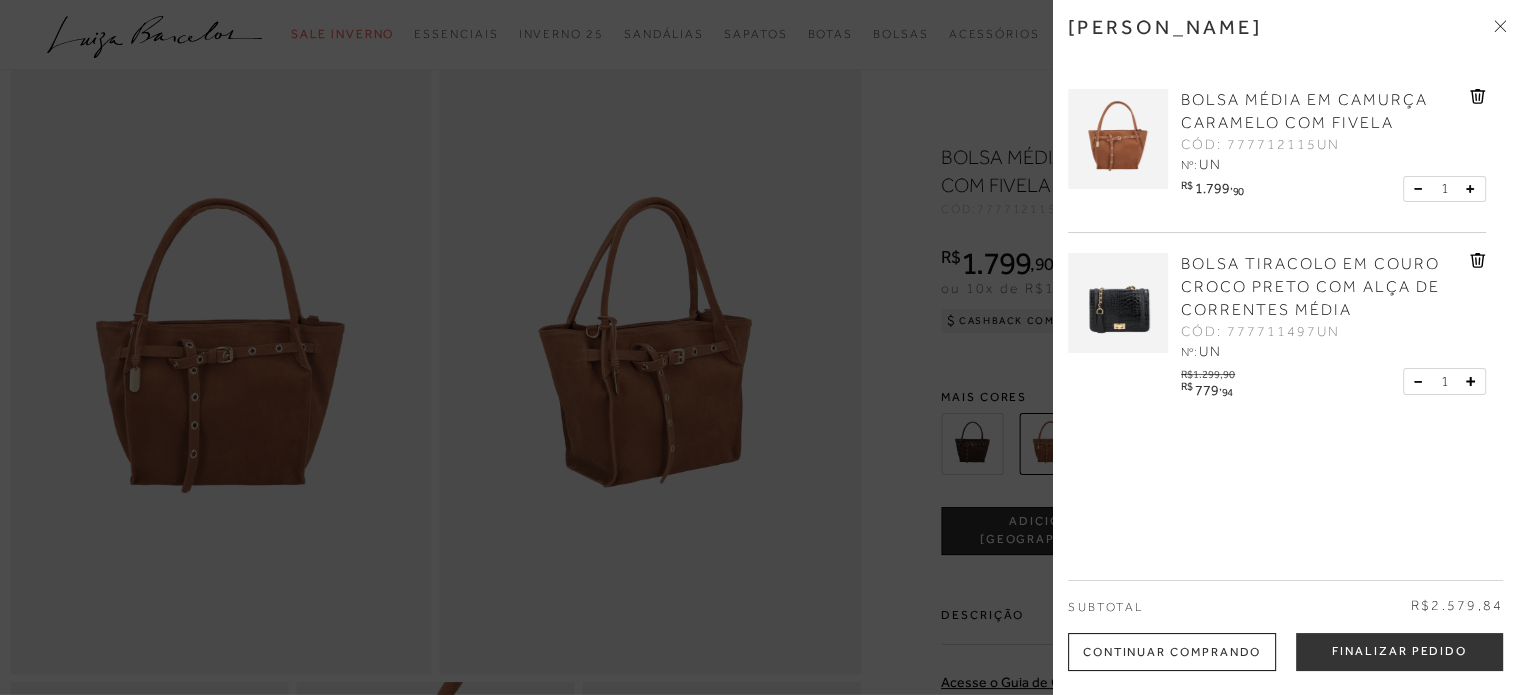click on "BOLSA TIRACOLO EM COURO CROCO PRETO COM ALÇA DE CORRENTES MÉDIA" at bounding box center (1310, 287) 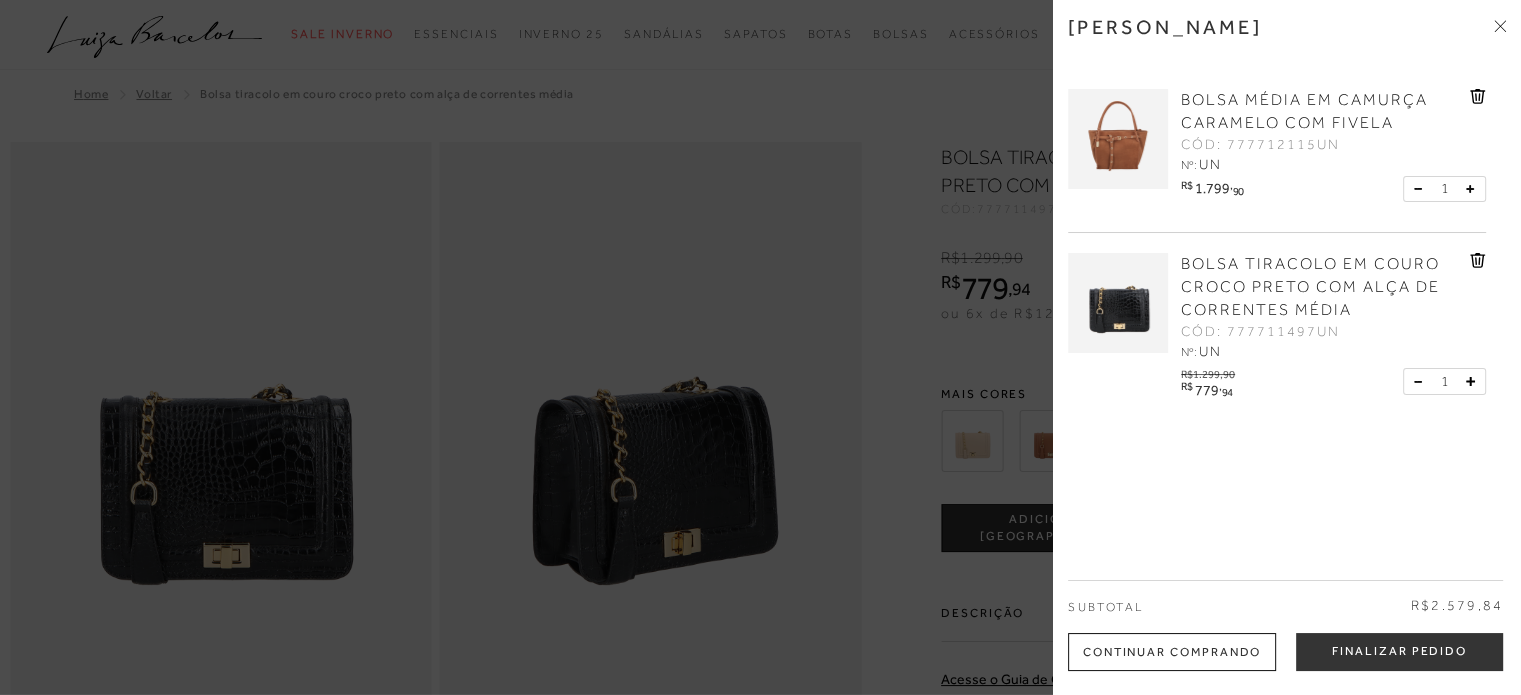 scroll, scrollTop: 0, scrollLeft: 0, axis: both 